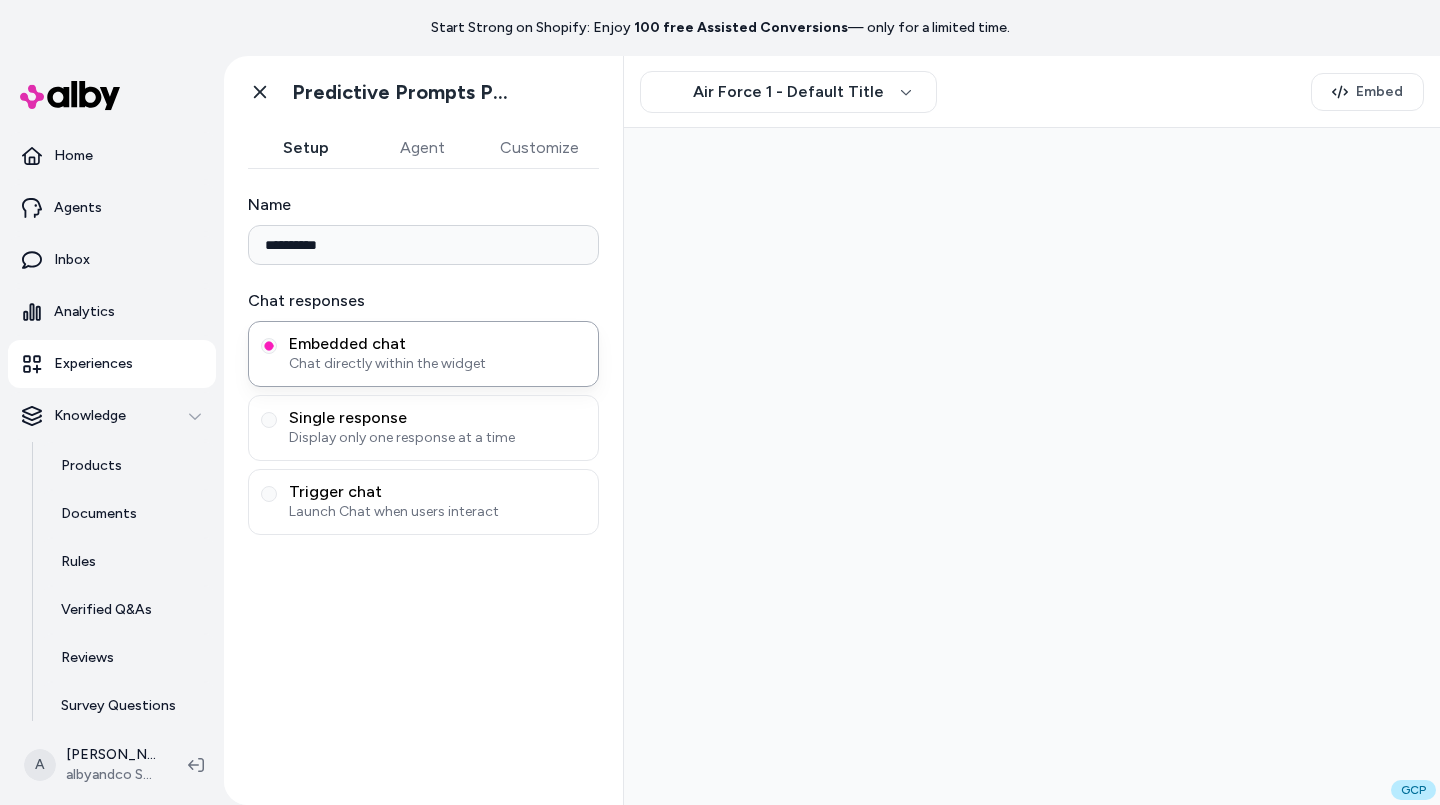 scroll, scrollTop: 0, scrollLeft: 0, axis: both 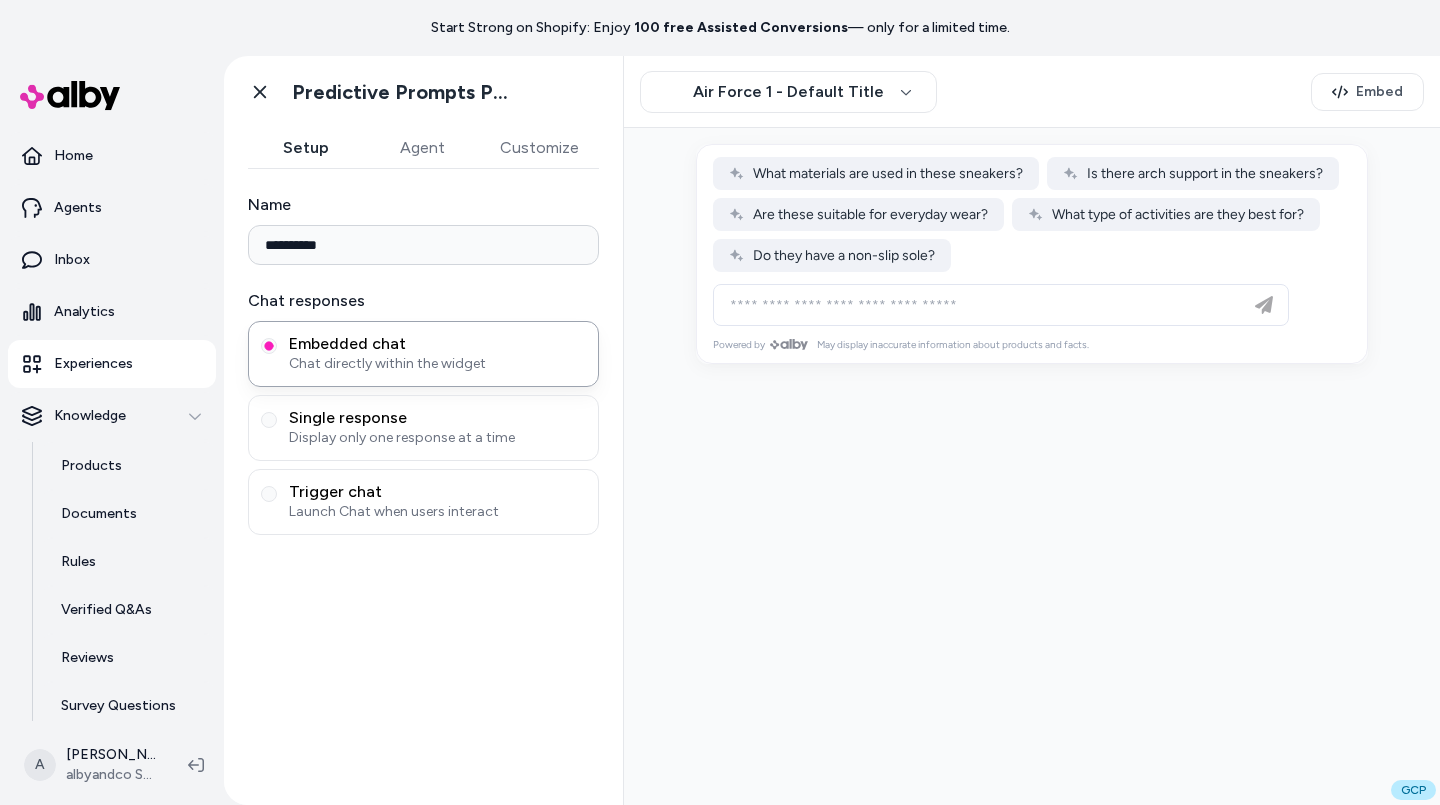 type on "**********" 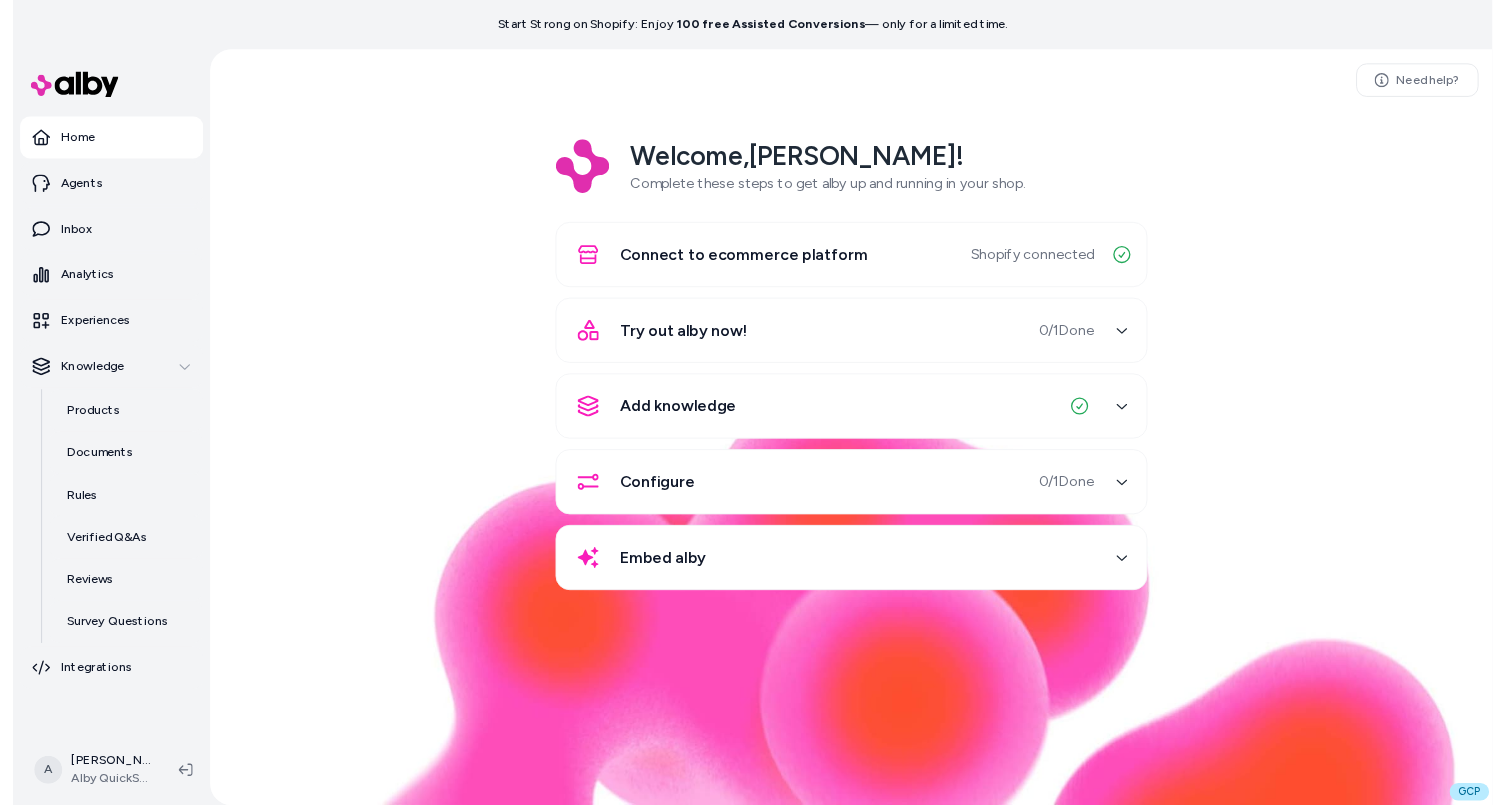 scroll, scrollTop: 0, scrollLeft: 0, axis: both 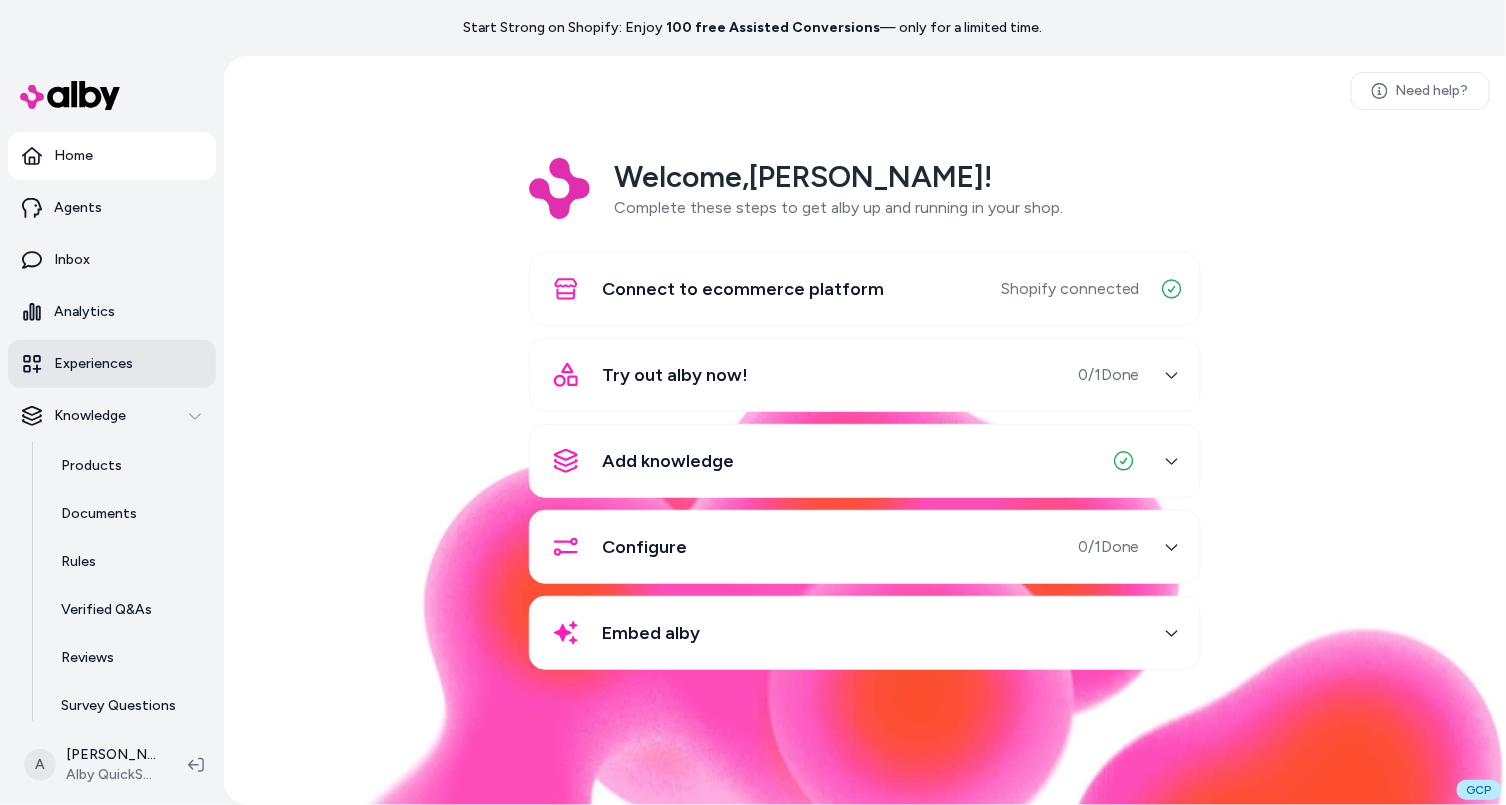 click on "Experiences" at bounding box center (112, 364) 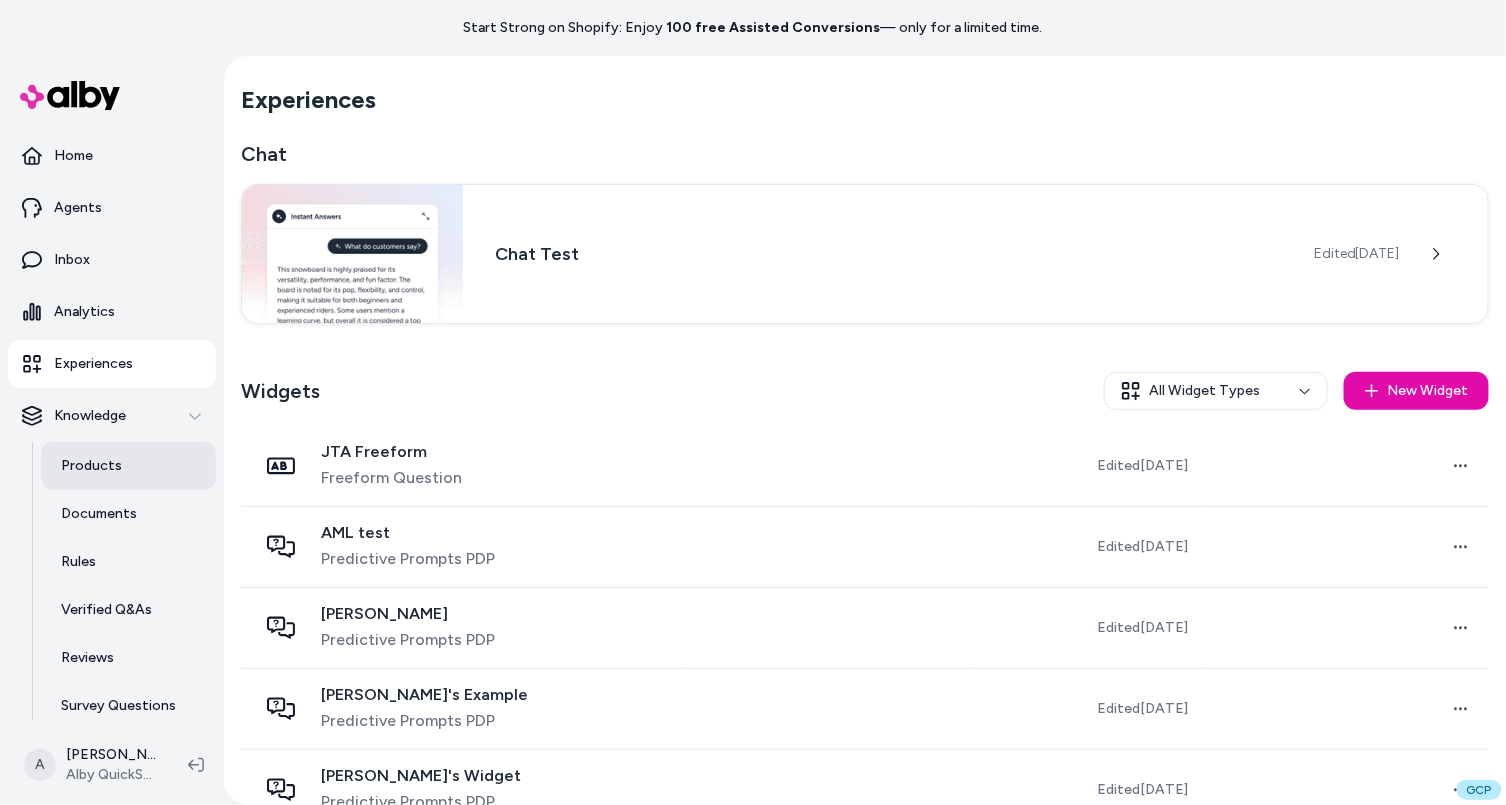 scroll, scrollTop: 60, scrollLeft: 0, axis: vertical 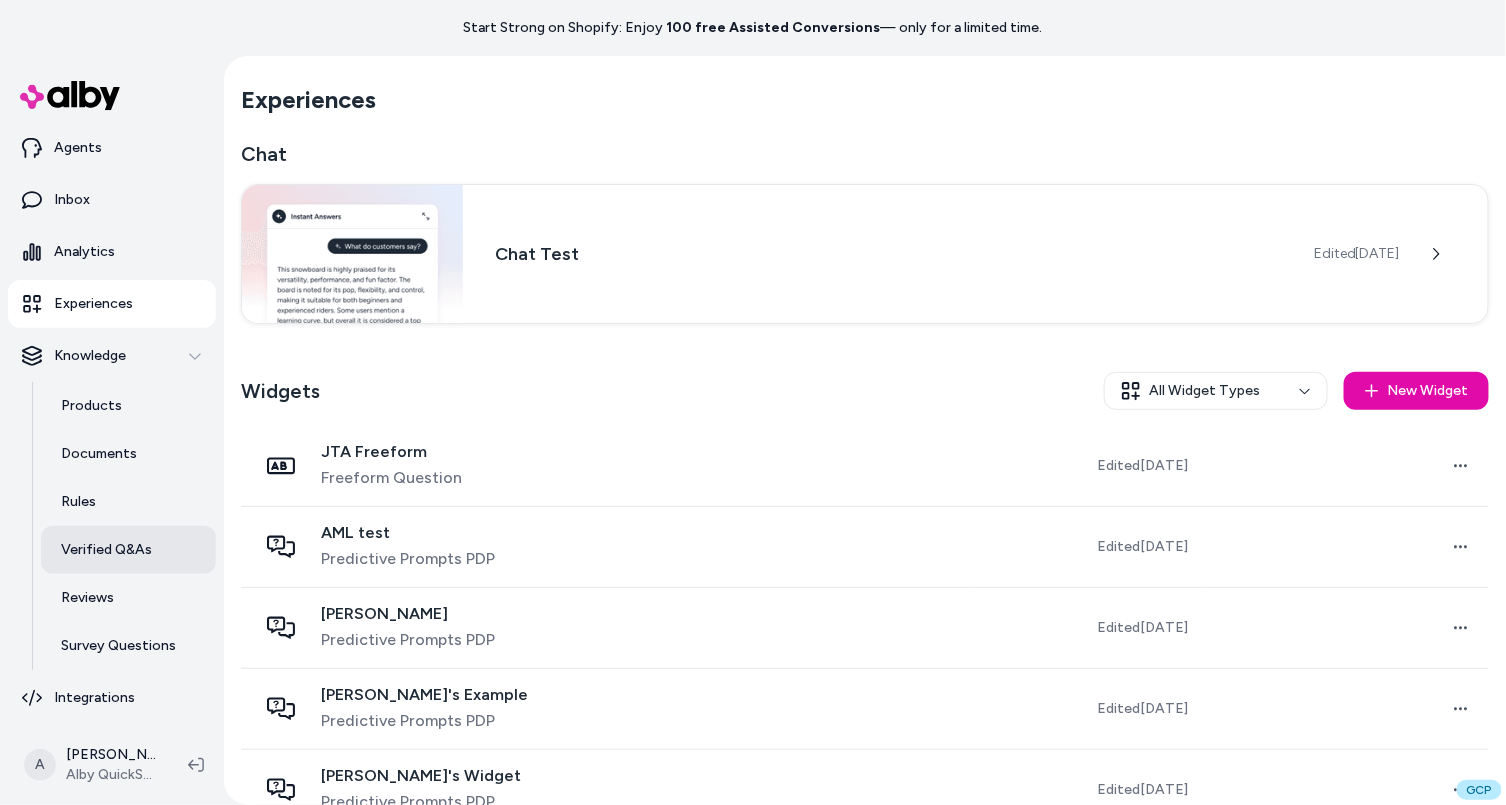 click on "Verified Q&As" at bounding box center [128, 550] 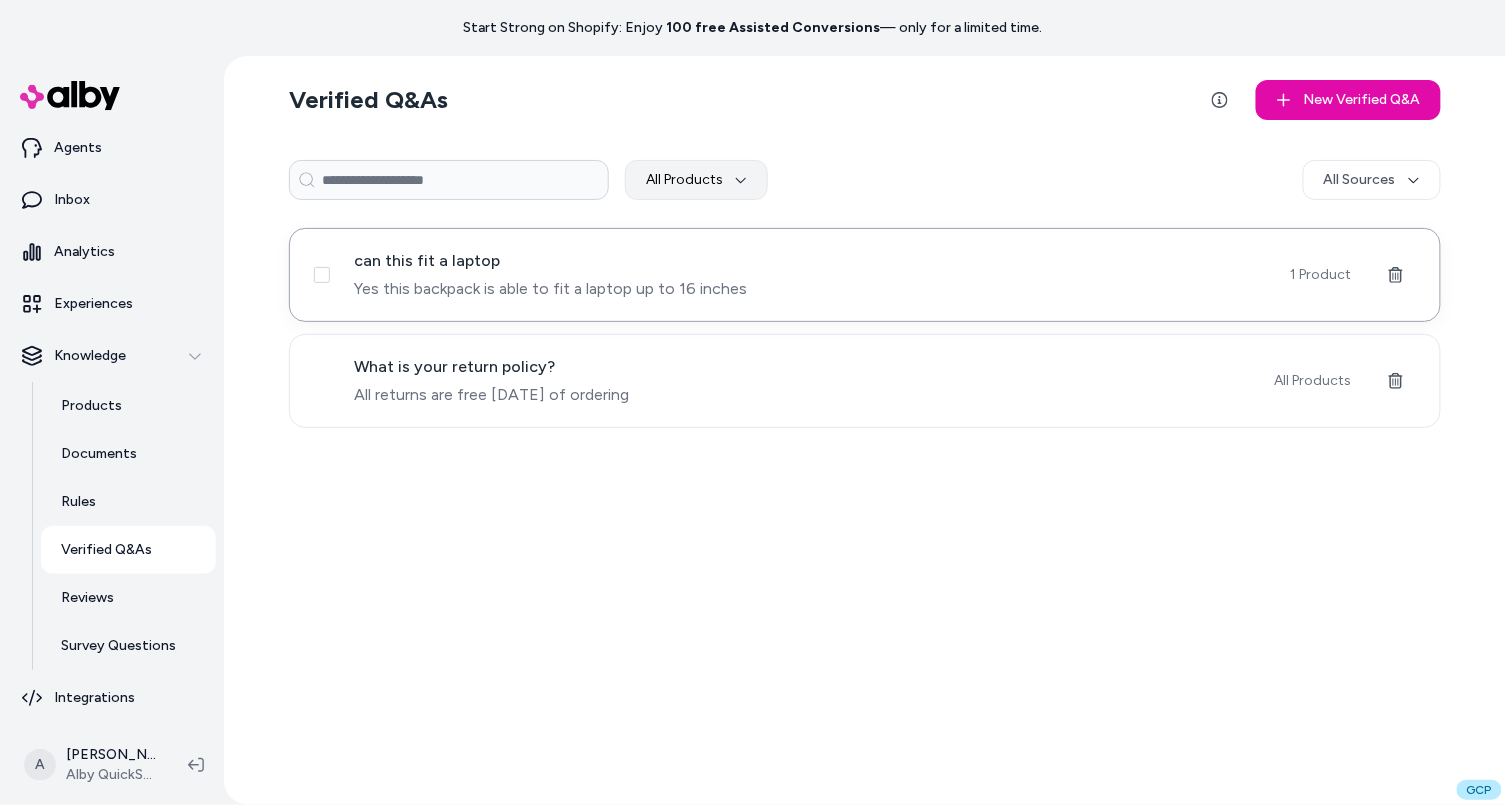 click on "Yes this backpack is able to fit a laptop up to 16 inches" at bounding box center (810, 289) 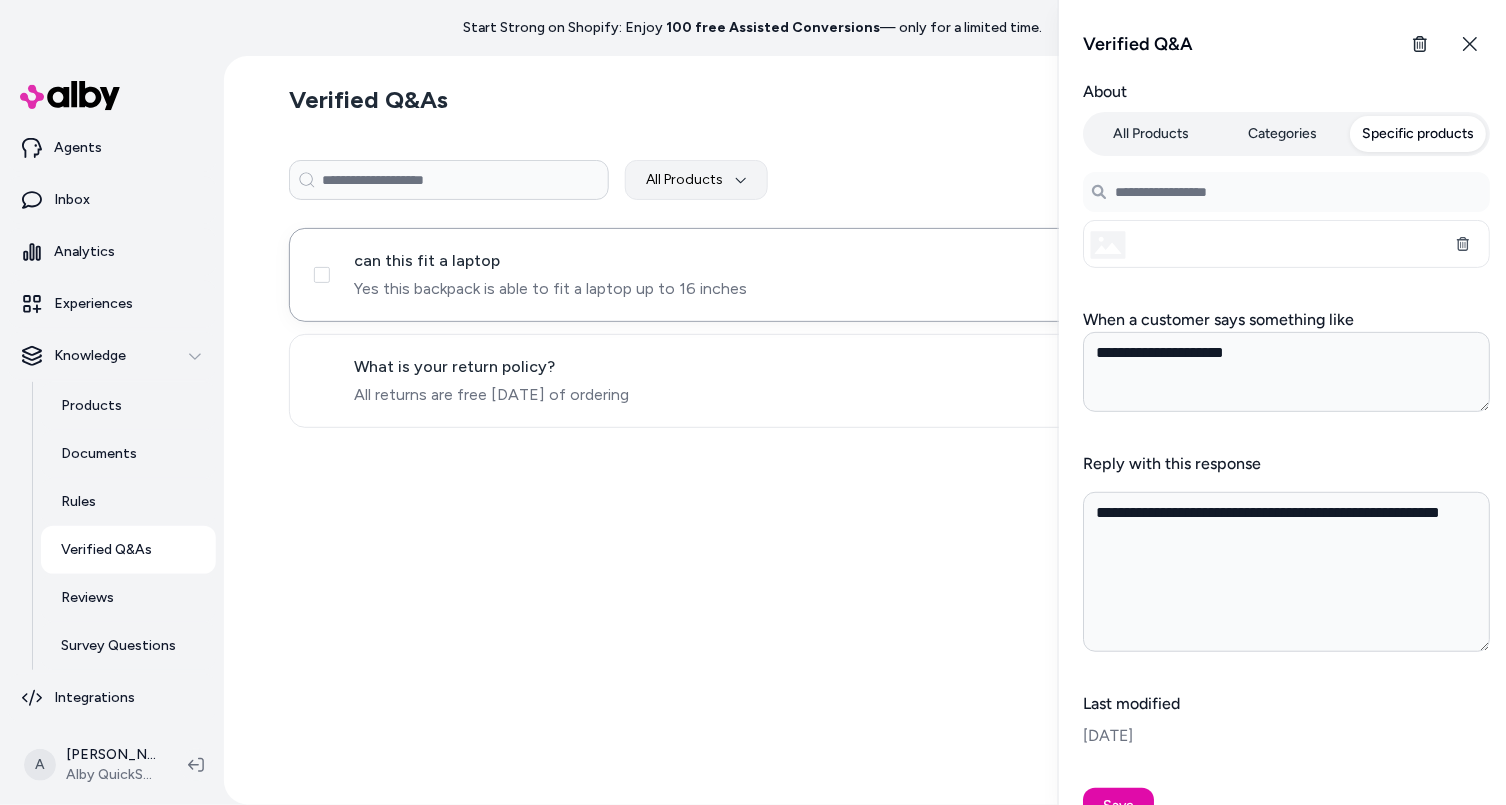 type on "*" 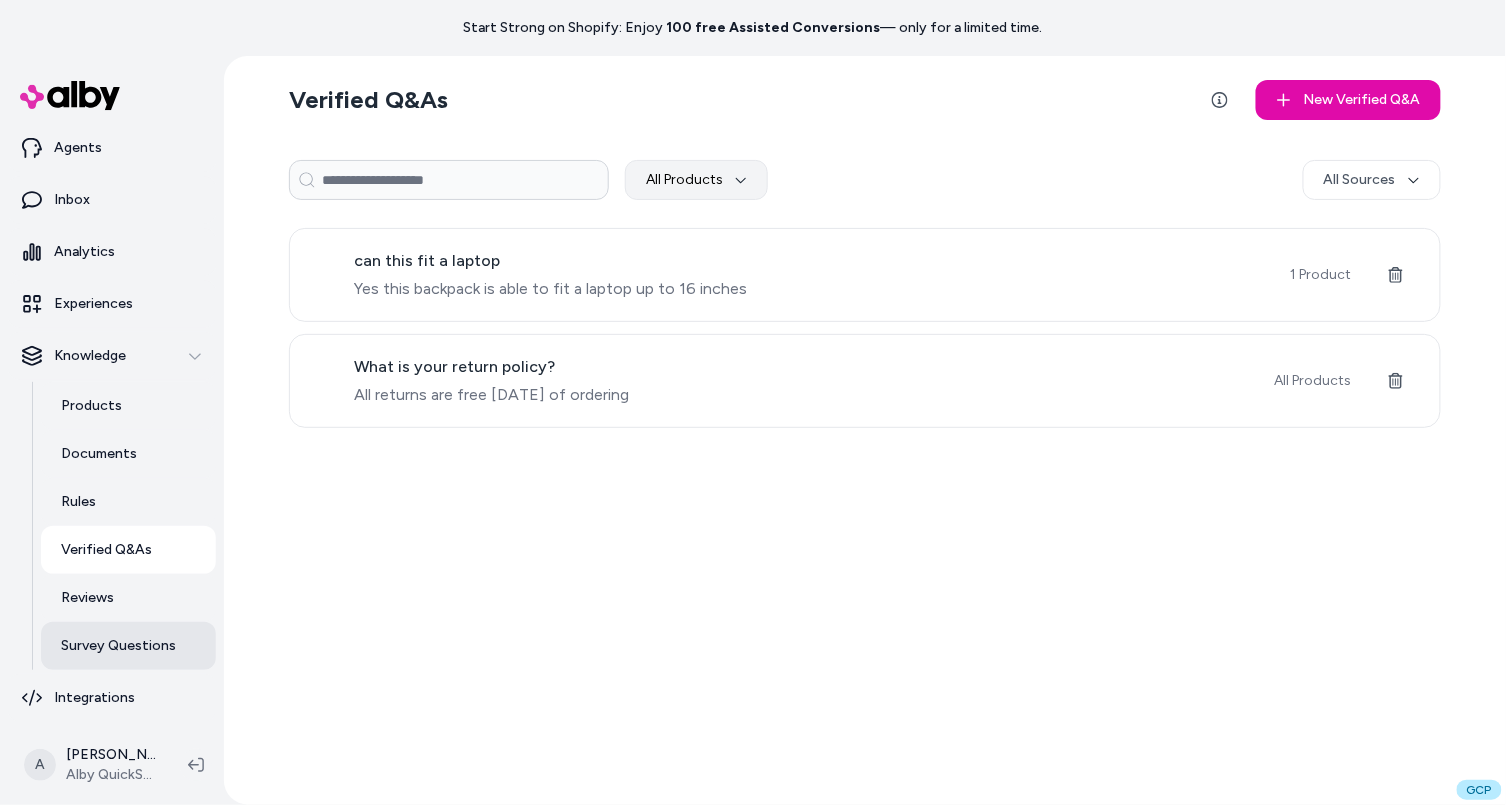 click on "Survey Questions" at bounding box center [118, 646] 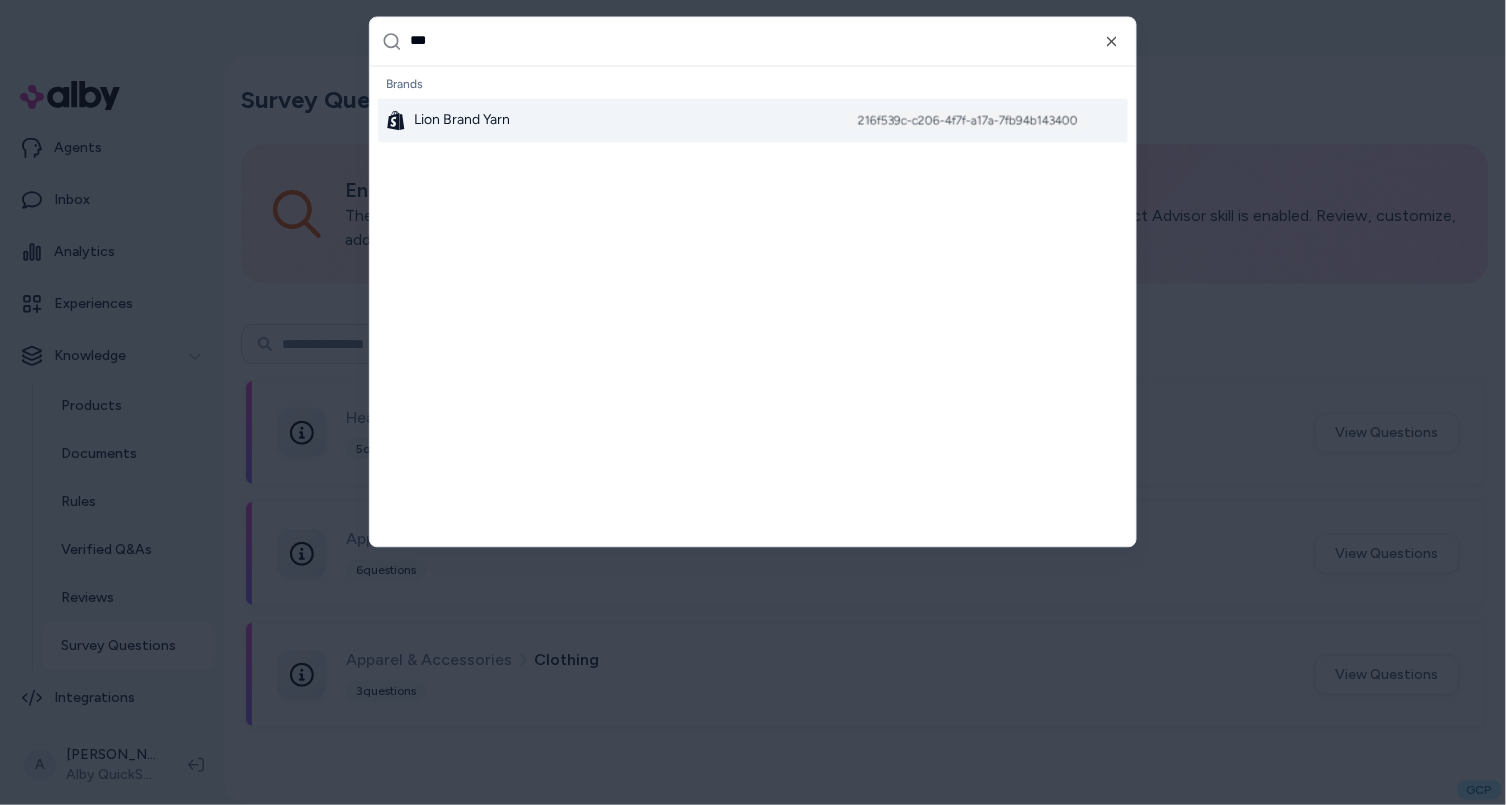 type on "****" 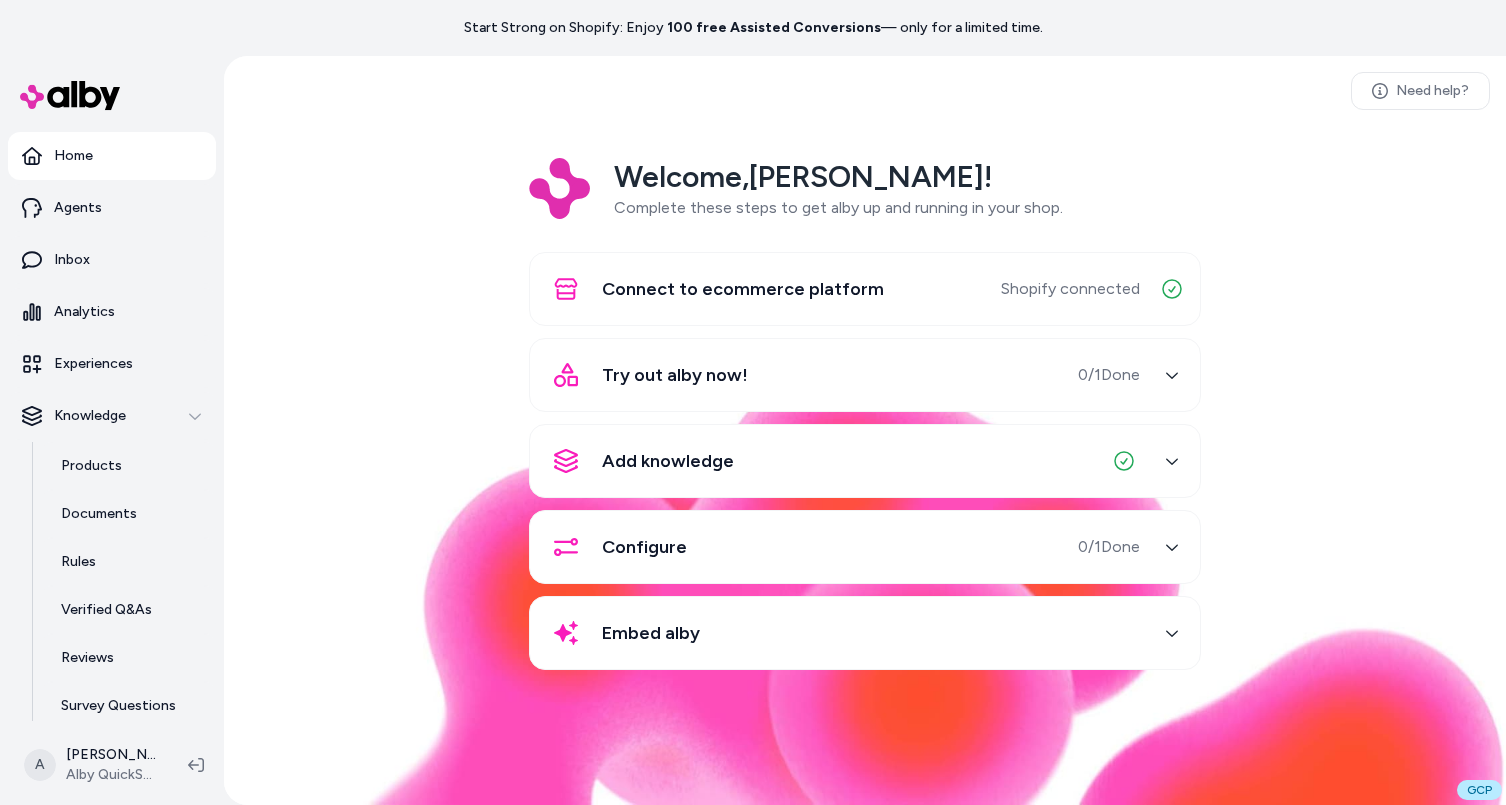 scroll, scrollTop: 0, scrollLeft: 0, axis: both 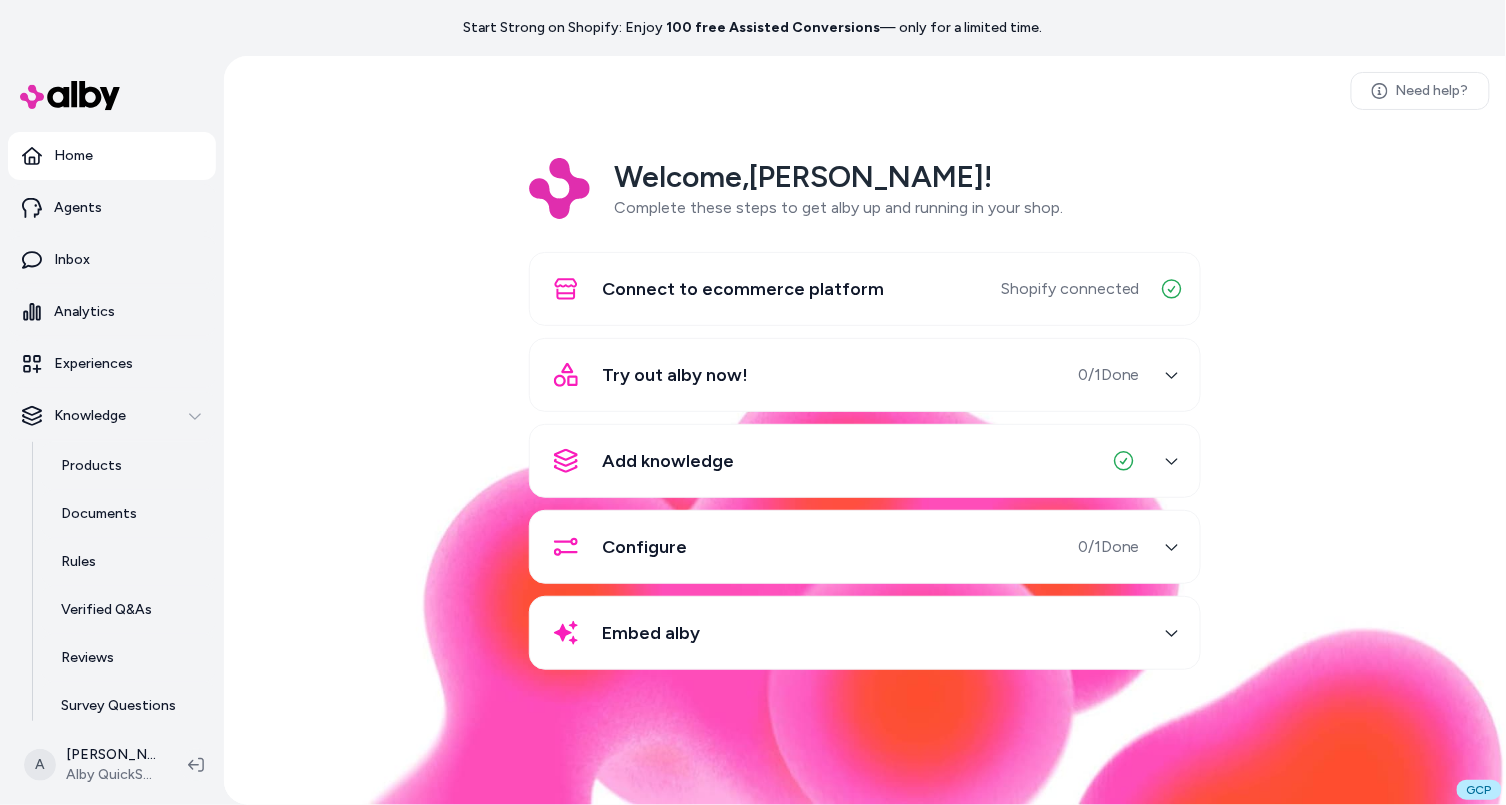 click on "A [PERSON_NAME] Alby QuickStart Store" at bounding box center [112, 765] 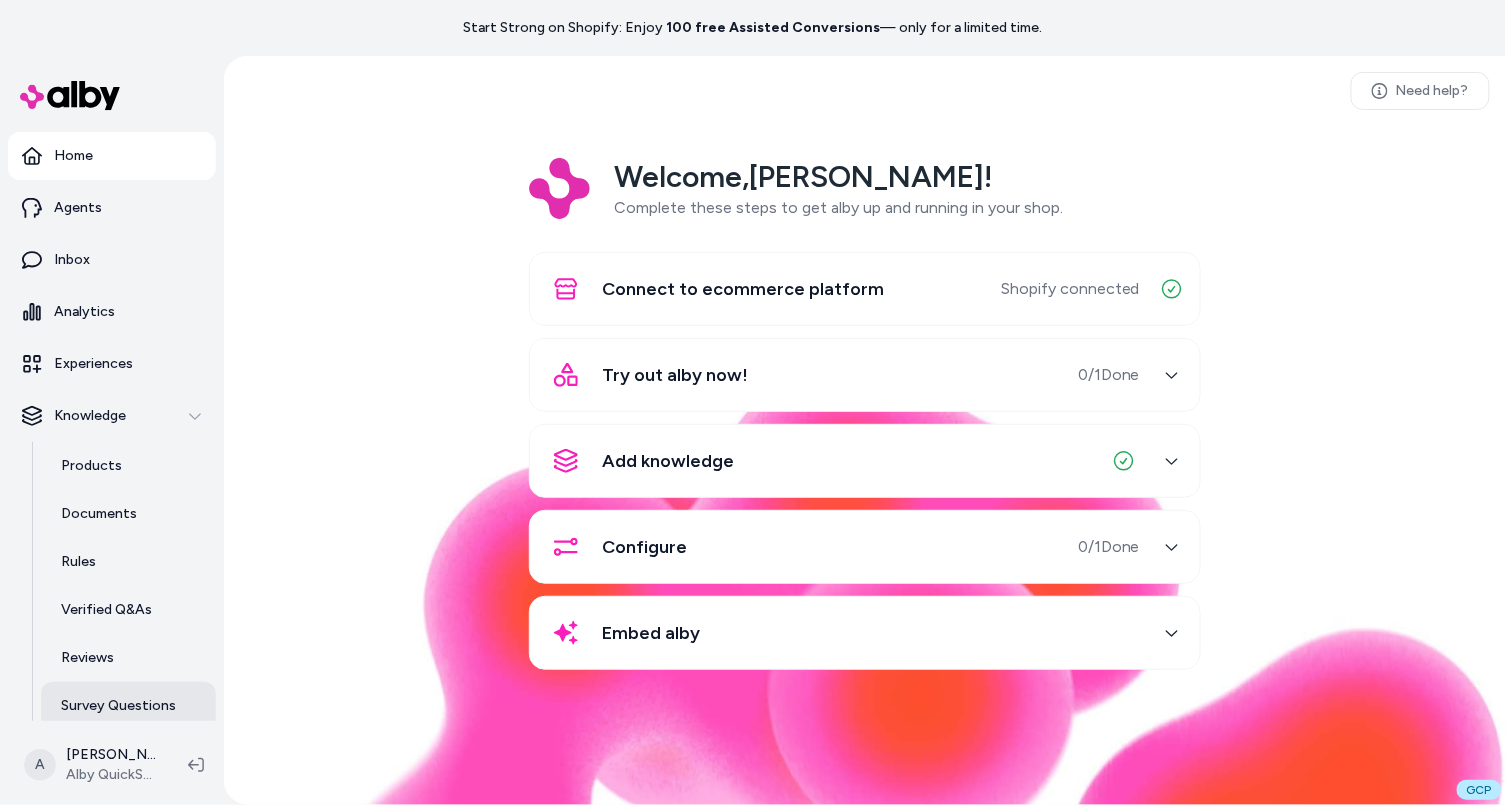 click on "Survey Questions" at bounding box center (118, 706) 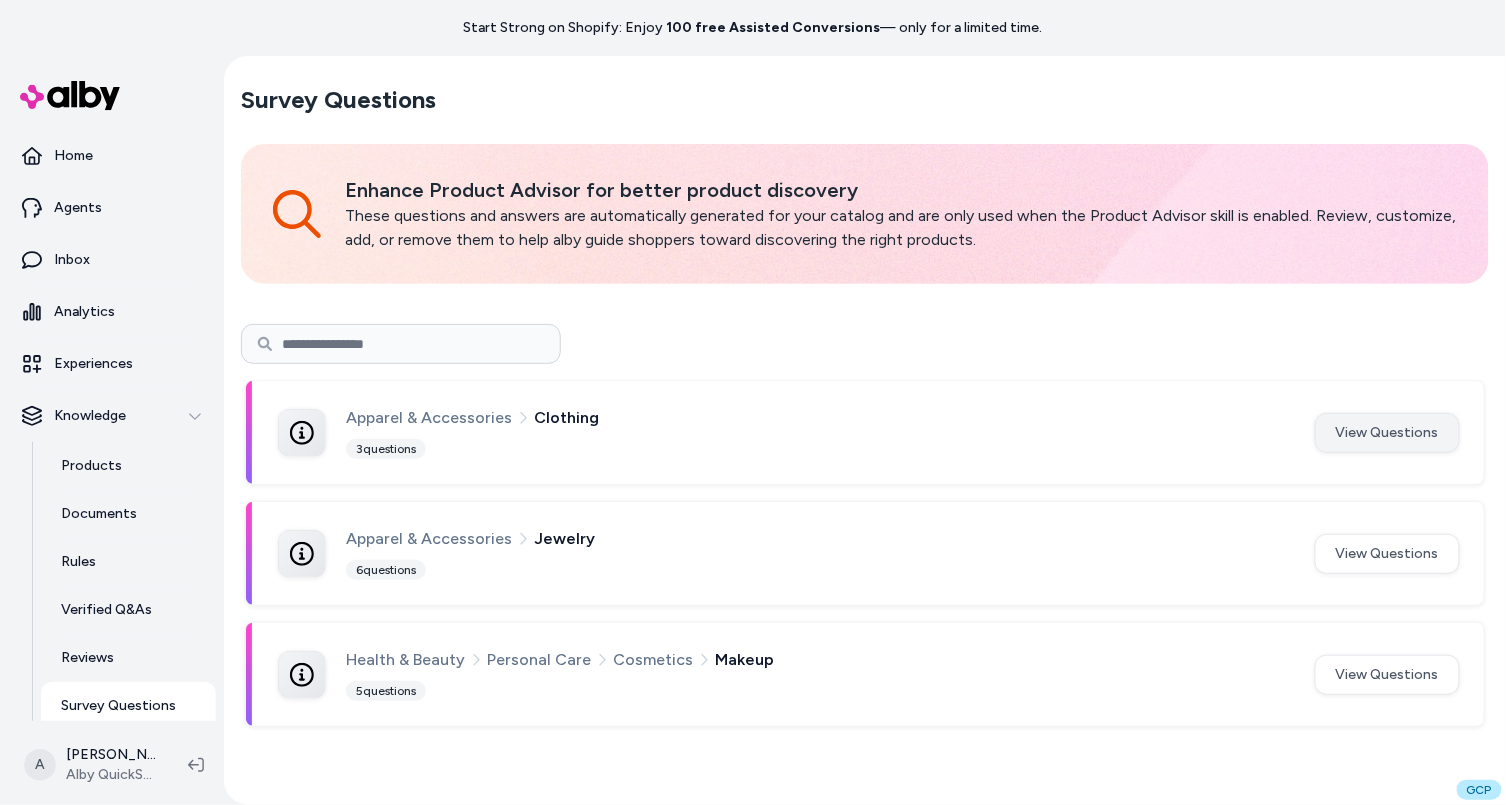 click on "View Questions" at bounding box center [1387, 433] 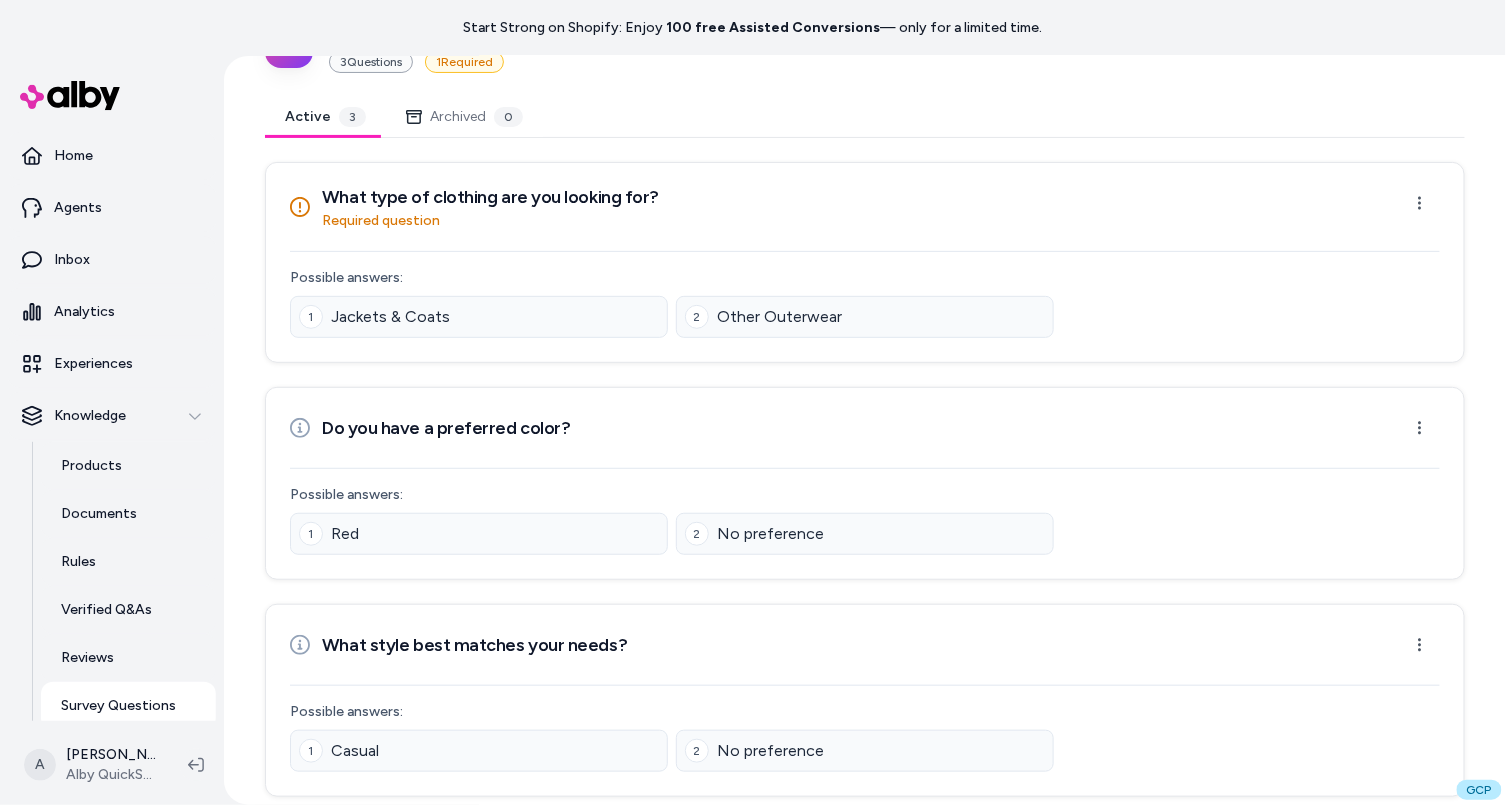 scroll, scrollTop: 0, scrollLeft: 0, axis: both 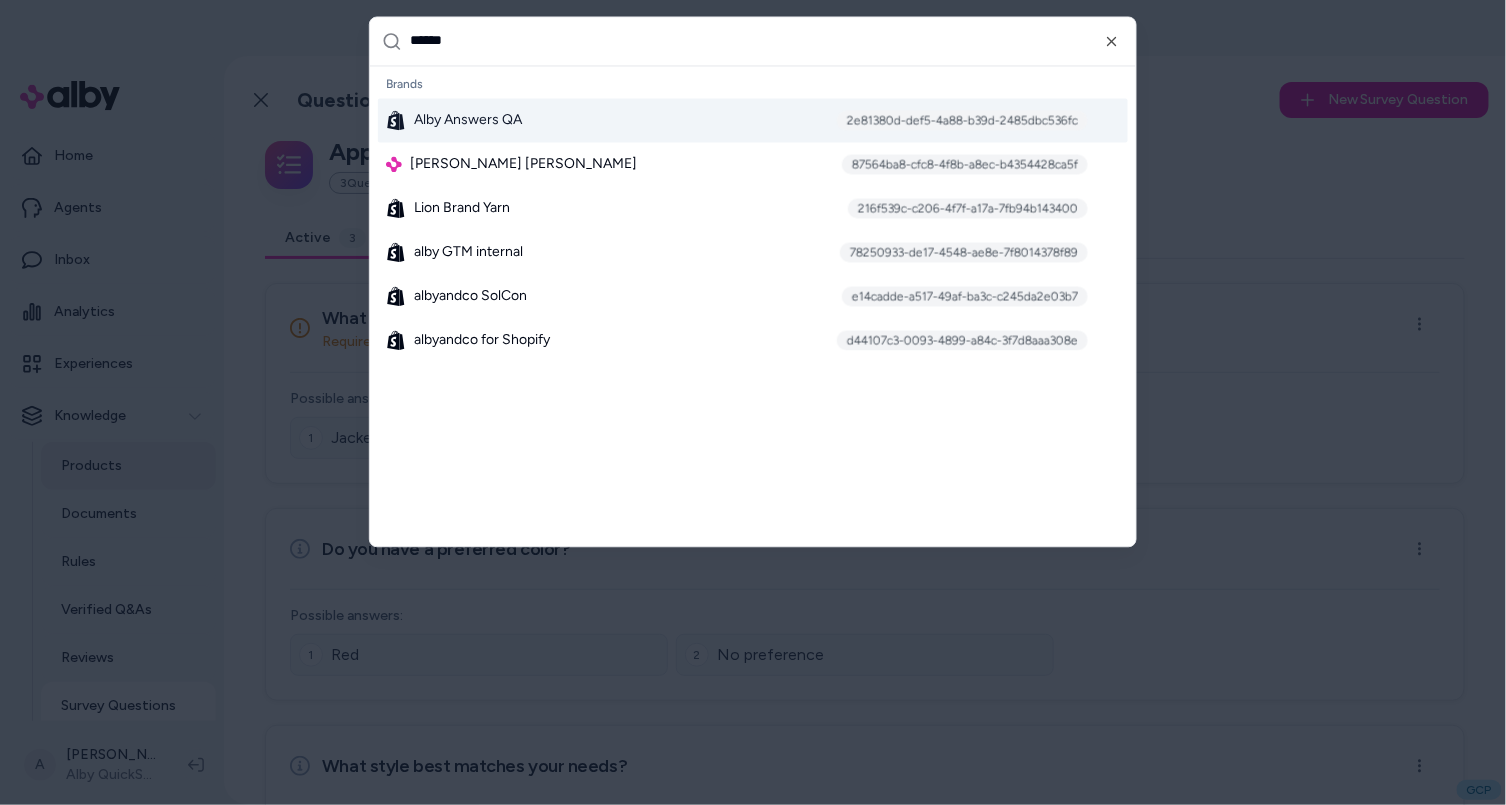 type on "*******" 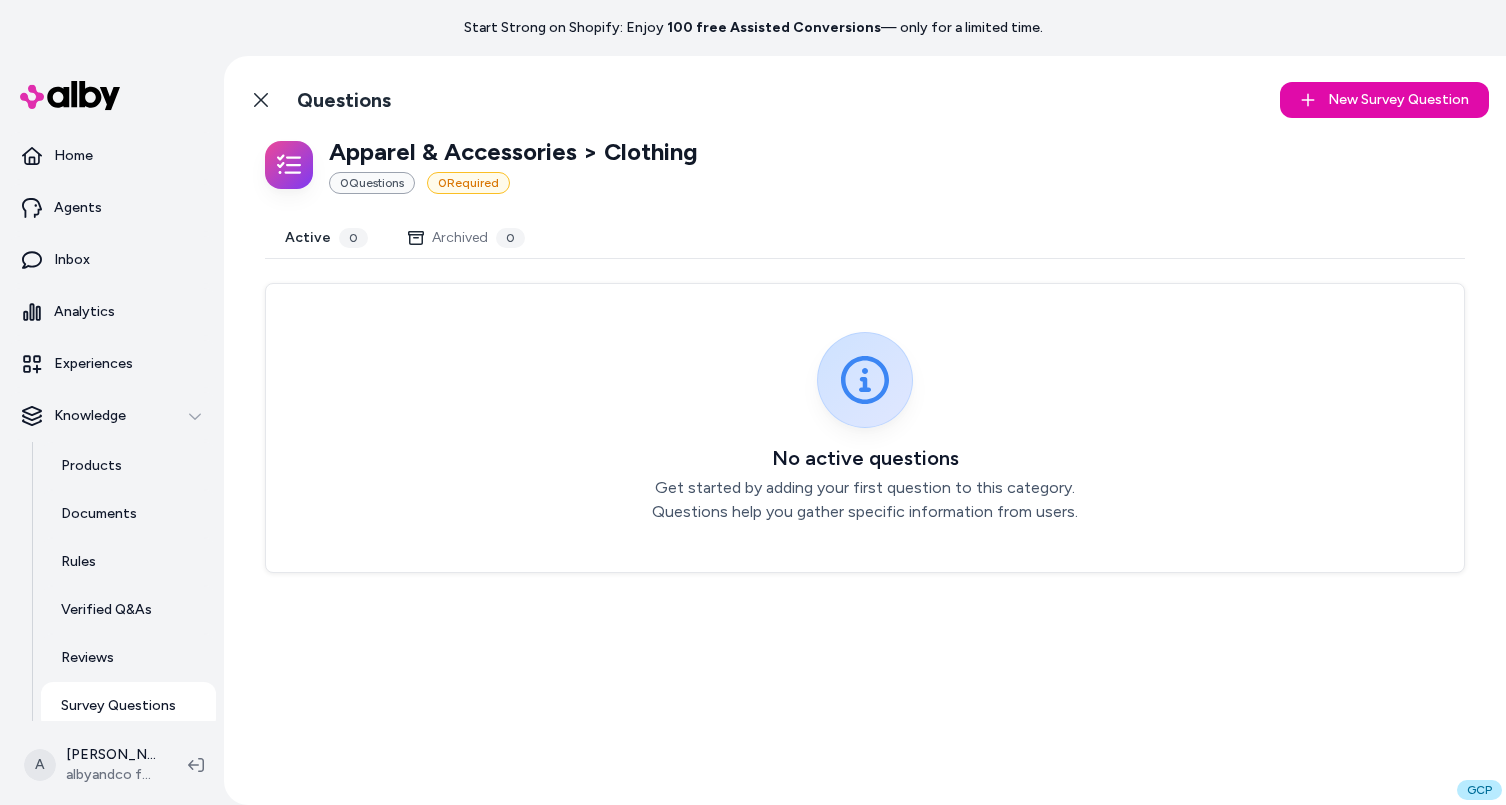 scroll, scrollTop: 0, scrollLeft: 0, axis: both 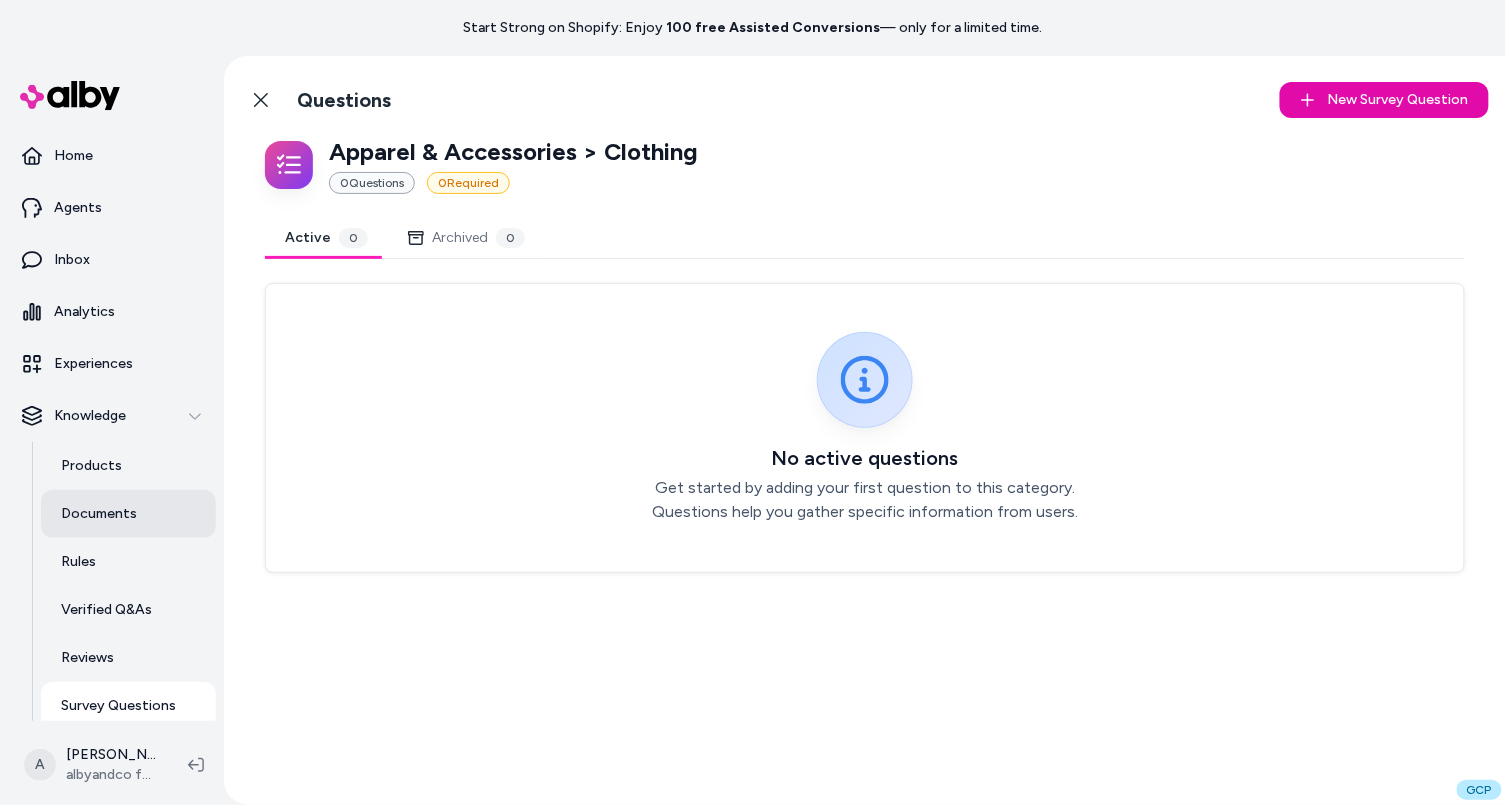 click on "Documents" at bounding box center (128, 514) 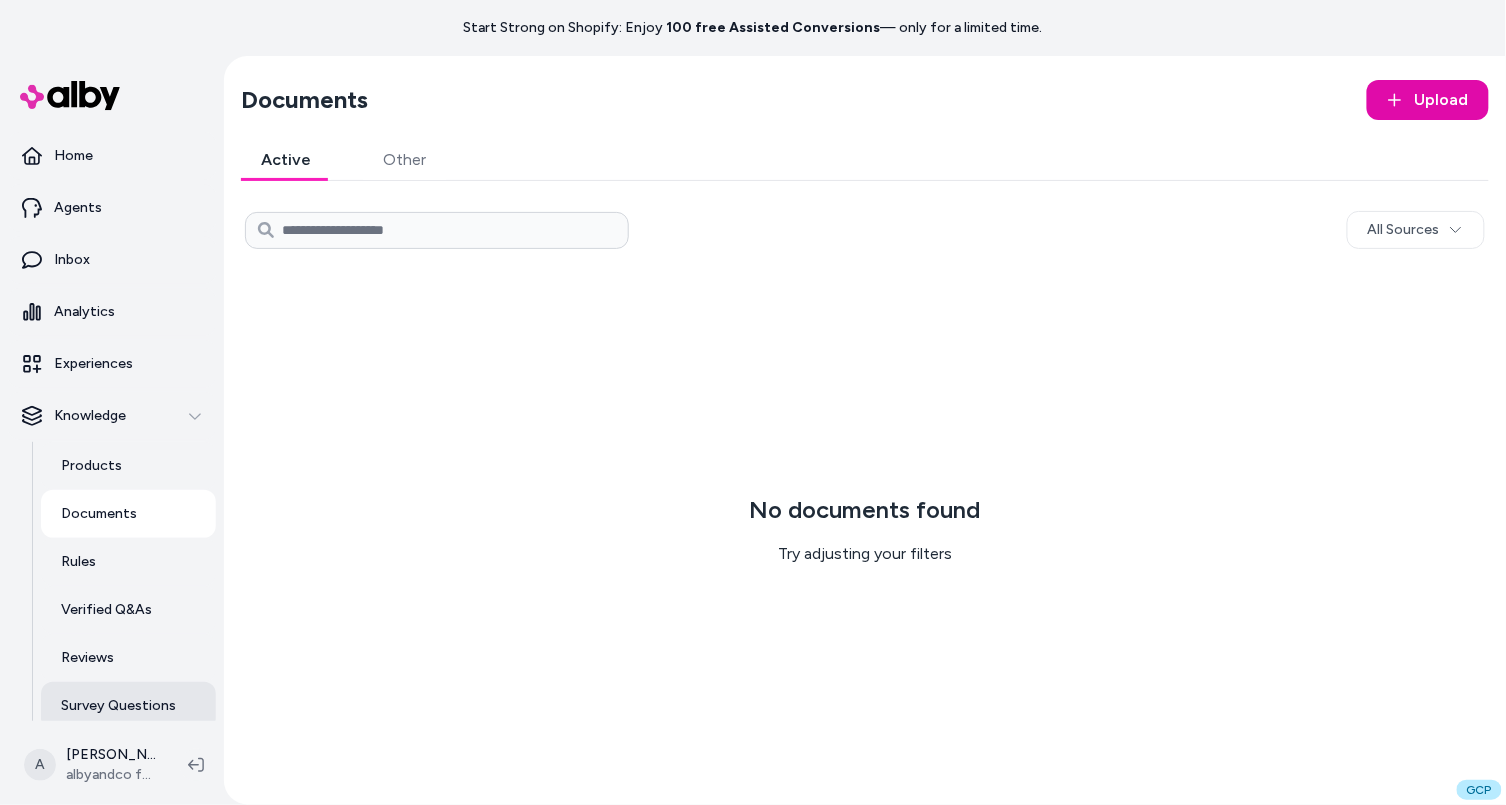 click on "Survey Questions" at bounding box center [128, 706] 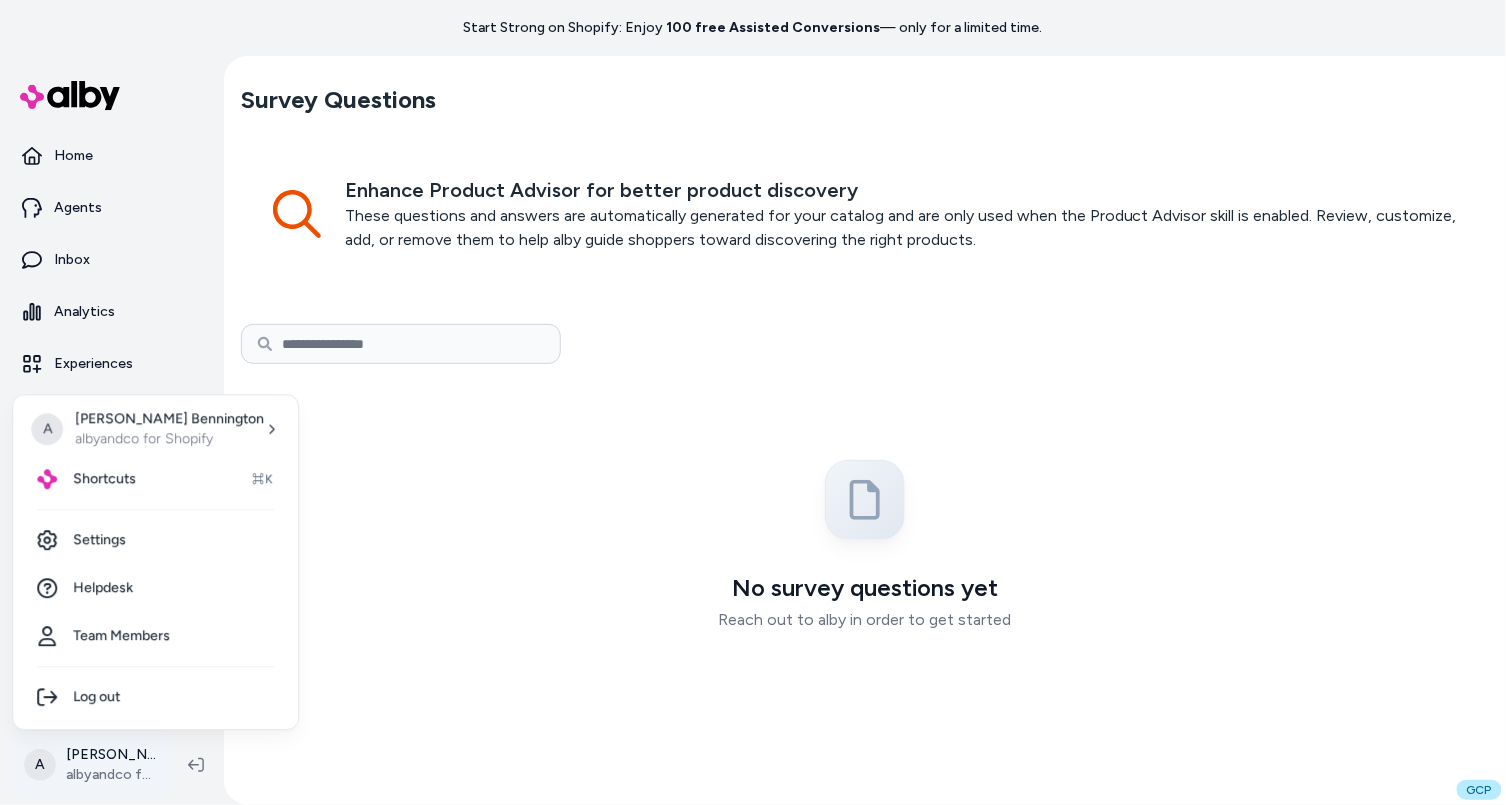 click on "Start Strong on Shopify: Enjoy   100 free Assisted Conversions  — only for a limited time. Home Agents Inbox Analytics Experiences Knowledge Products Documents Rules Verified Q&As Reviews Survey Questions Integrations A Andrew Bennington albyandco for Shopify Survey Questions Enhance Product Advisor for better product discovery These questions and answers are automatically generated for your catalog and are only used when the Product Advisor skill is enabled. Review, customize, add, or remove them to help alby guide shoppers toward discovering the right products. No survey questions yet Reach out to alby in order to get started GCP A Andrew   Bennington albyandco for Shopify Shortcuts ⌘K Settings Helpdesk Team Members Log out" at bounding box center [753, 402] 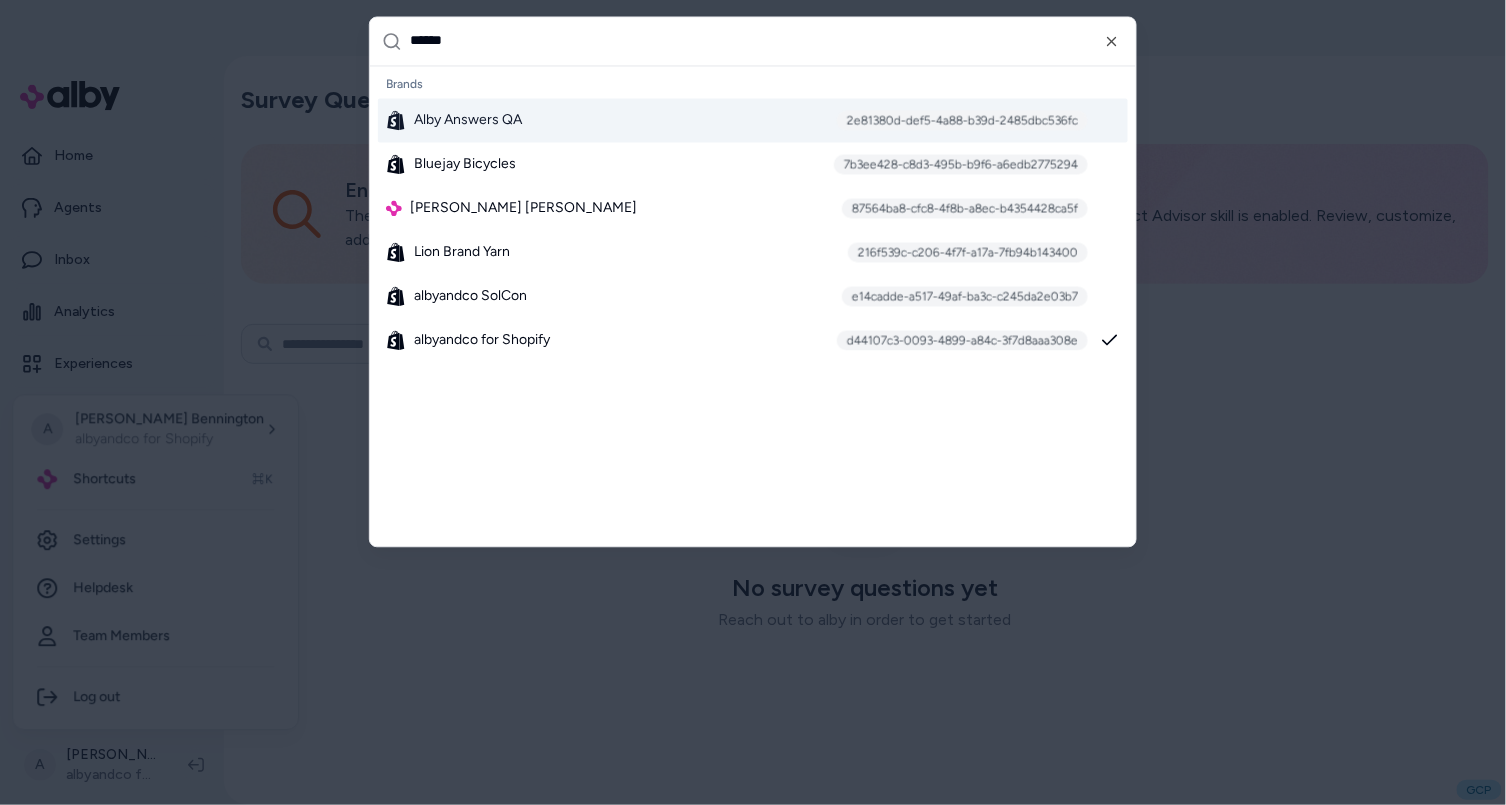 type on "*******" 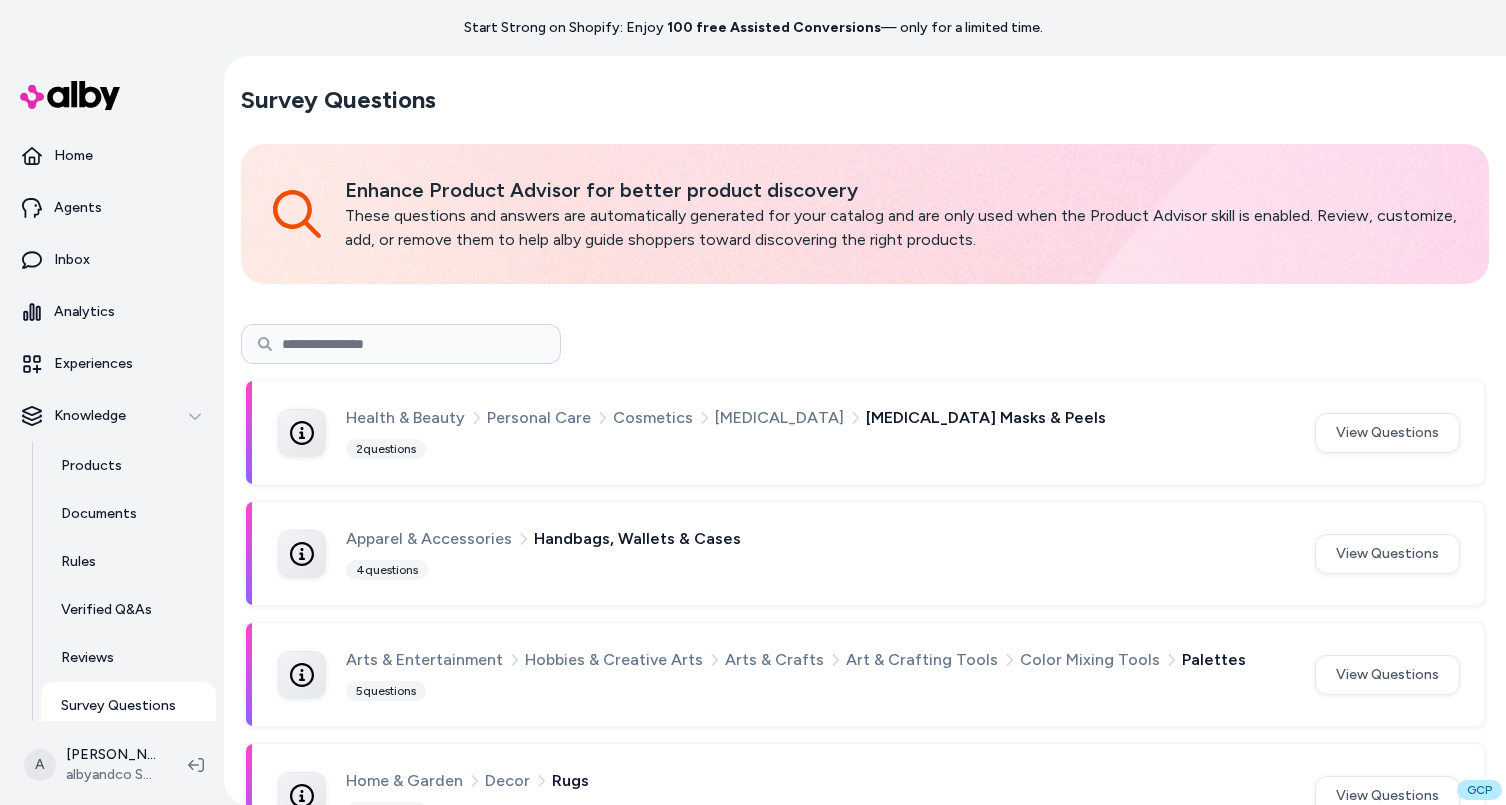 scroll, scrollTop: 0, scrollLeft: 0, axis: both 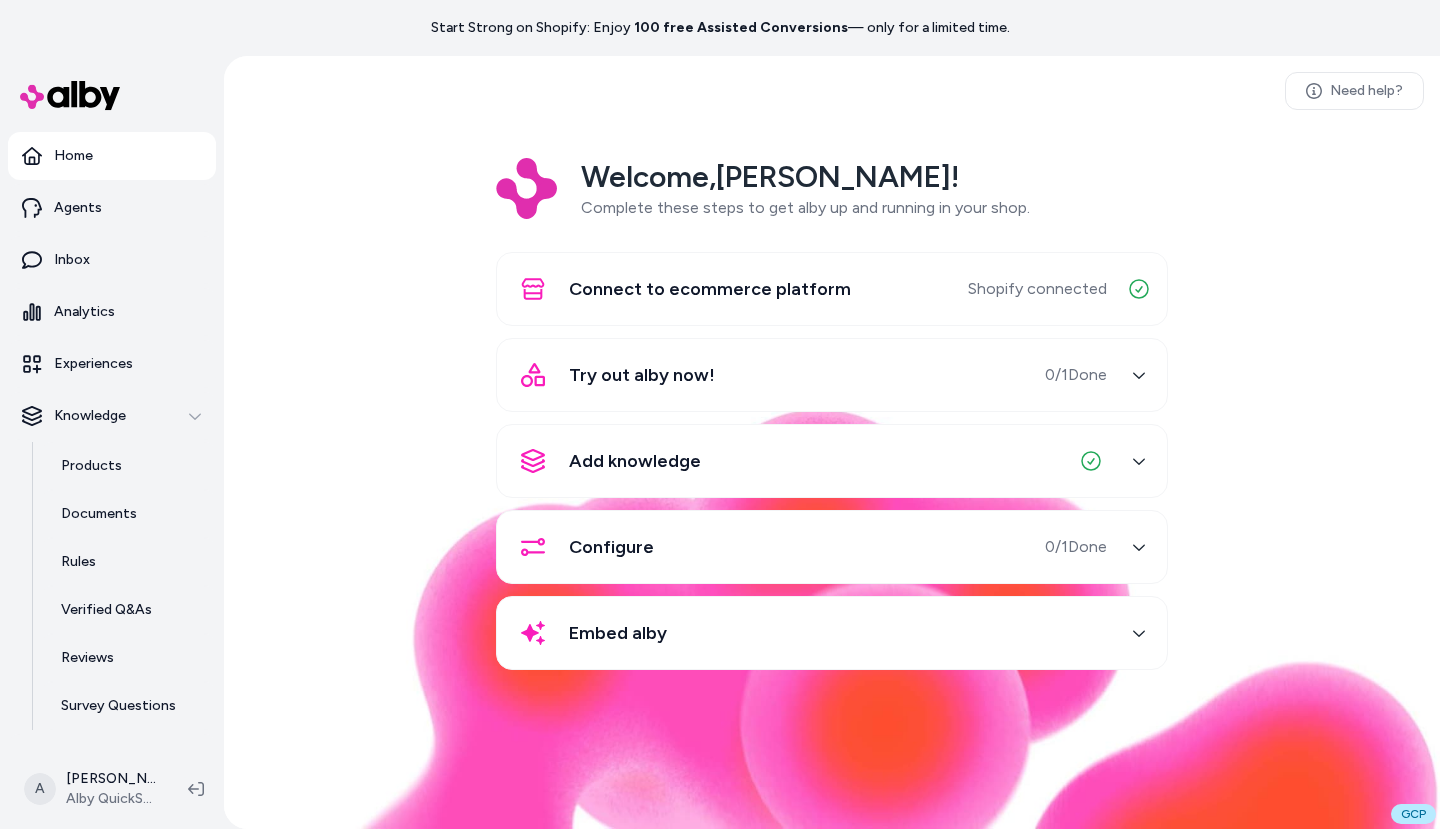click on "Welcome,  Andrew ! Complete these steps to get alby up and running in your shop. Connect to ecommerce platform Shopify connected   Try out alby now! 0 / 1  Done Add knowledge Configure 0 / 1  Done Embed alby" at bounding box center [832, 428] 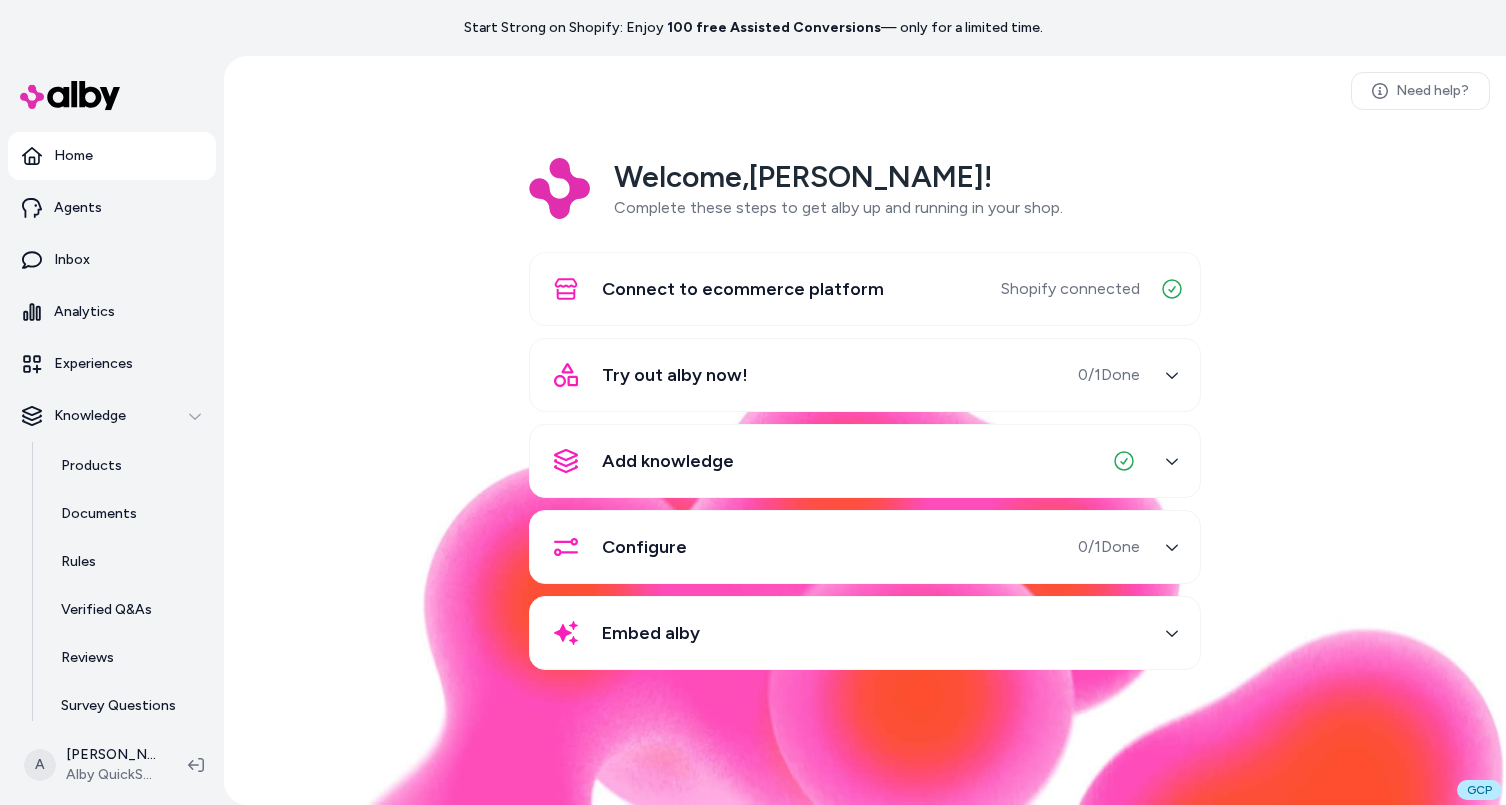 scroll, scrollTop: 0, scrollLeft: 0, axis: both 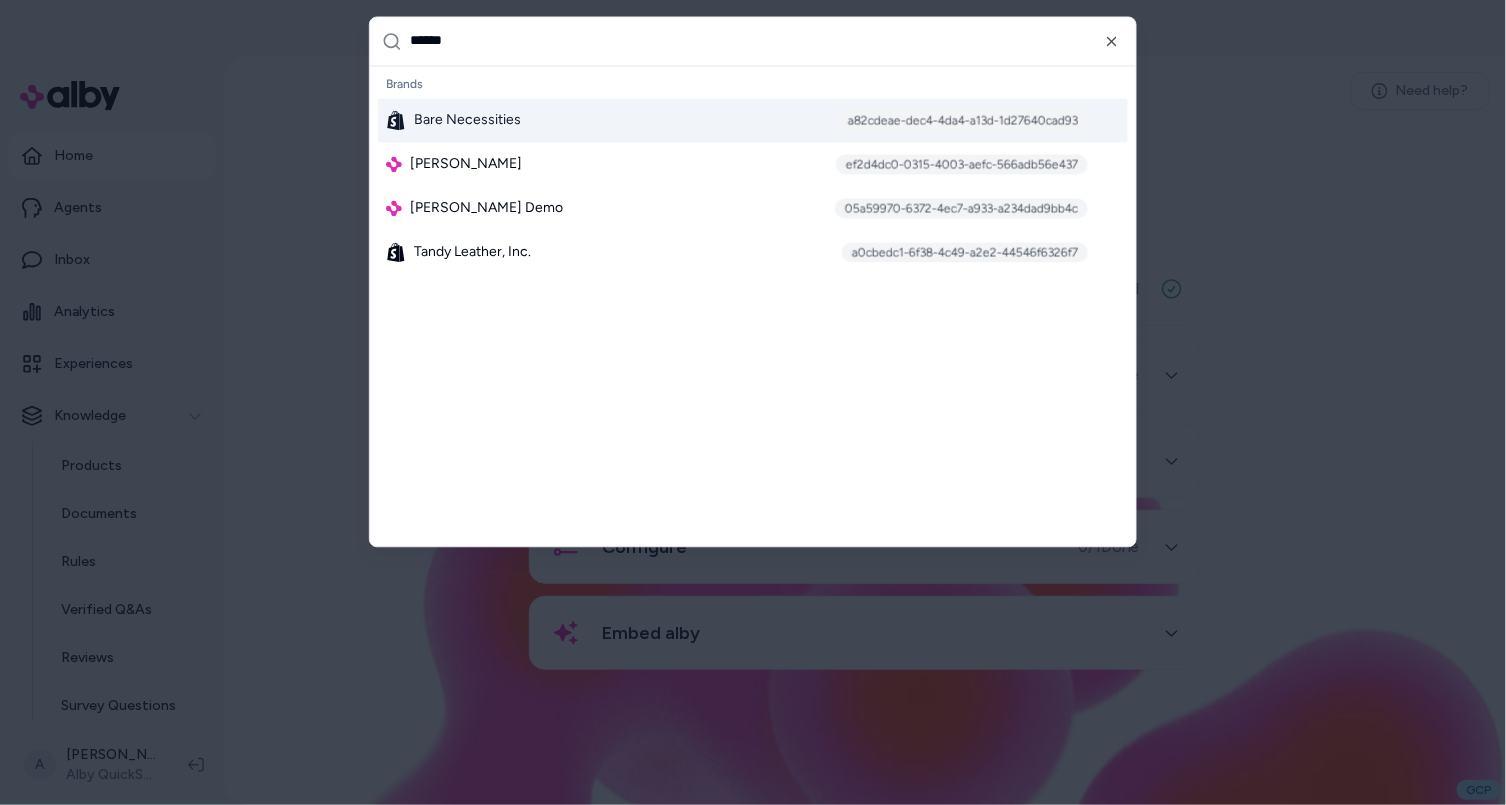 type on "*******" 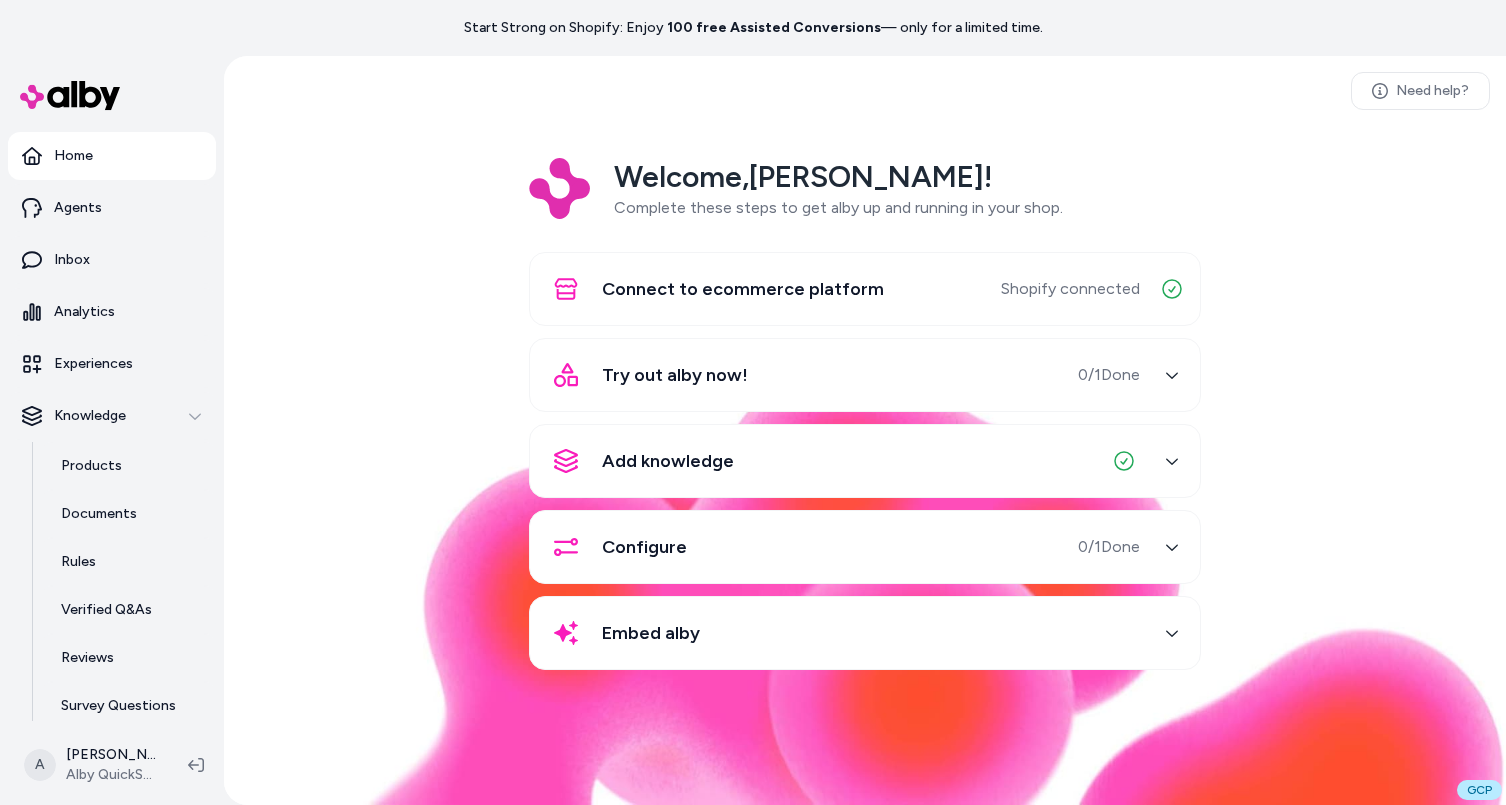 scroll, scrollTop: 0, scrollLeft: 0, axis: both 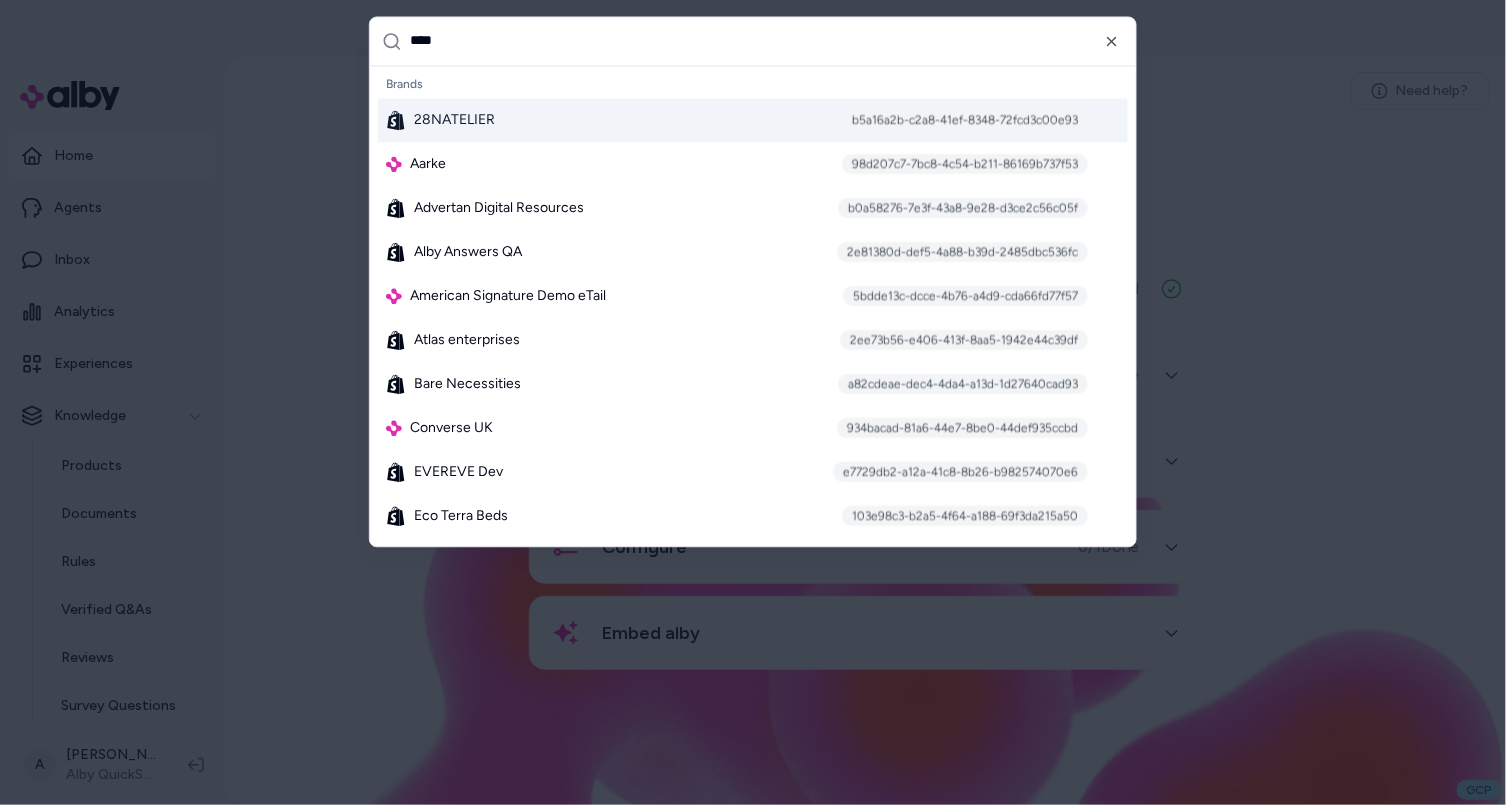 type on "*****" 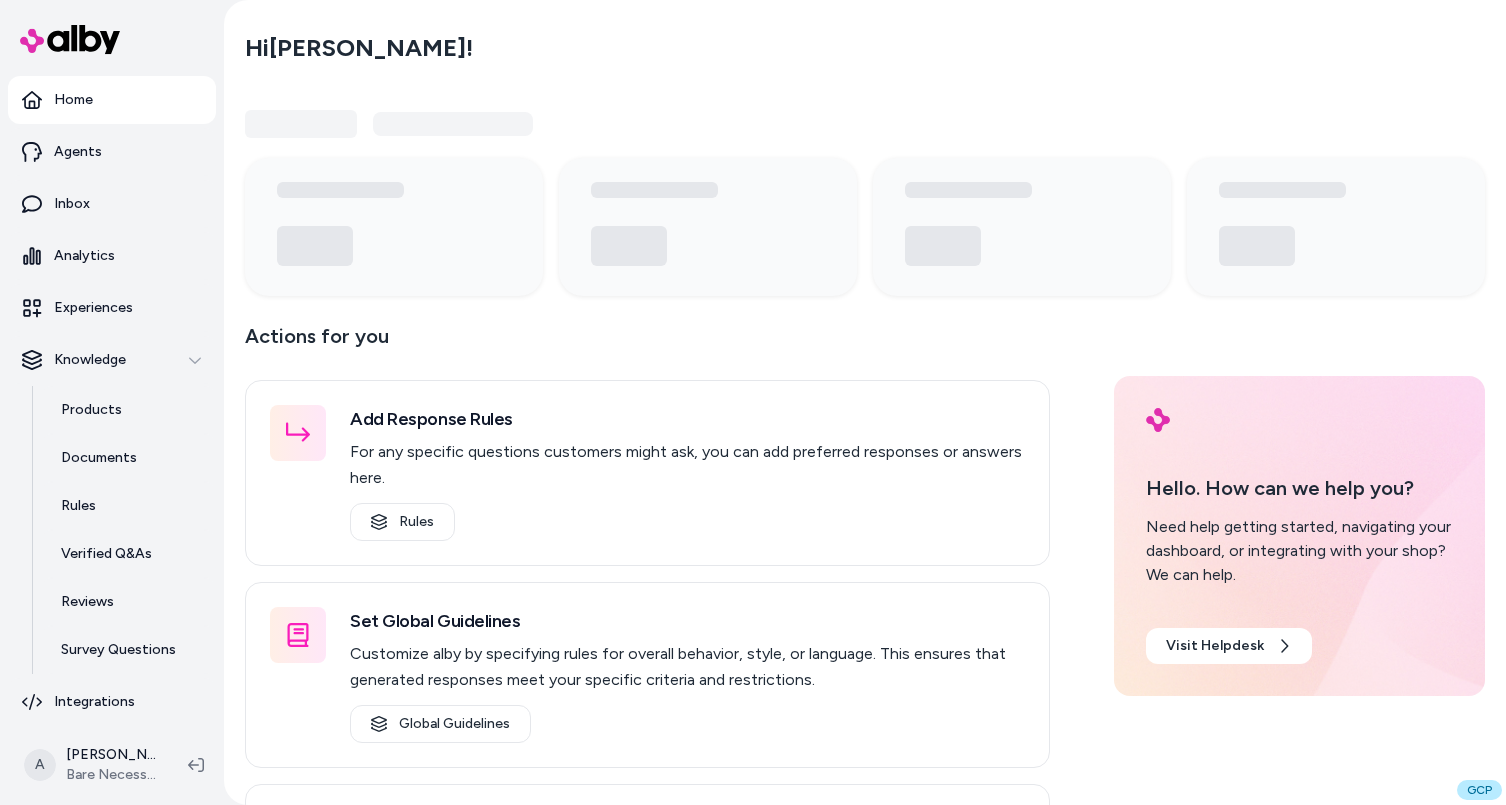scroll, scrollTop: 0, scrollLeft: 0, axis: both 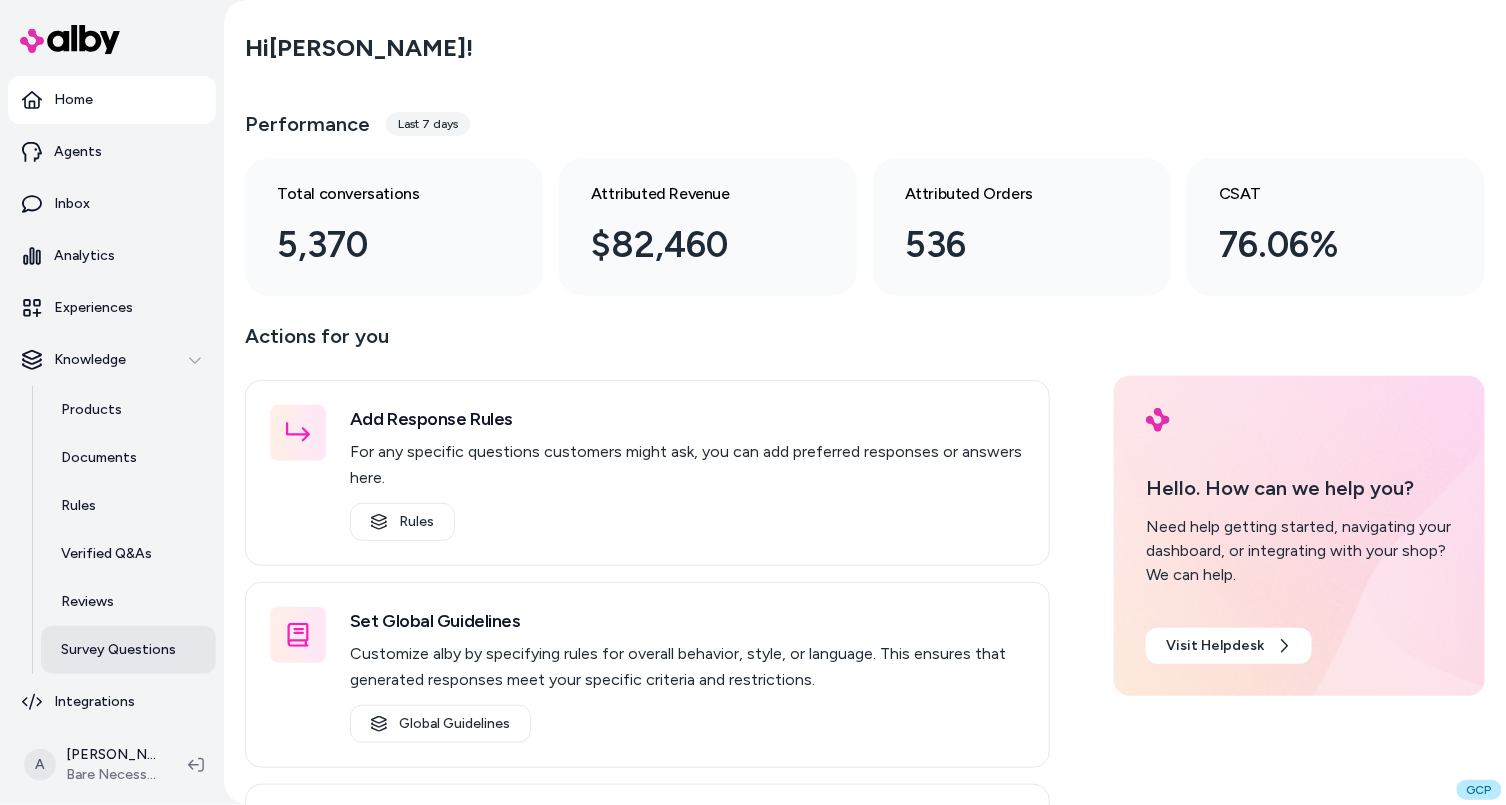 click on "Survey Questions" at bounding box center [118, 650] 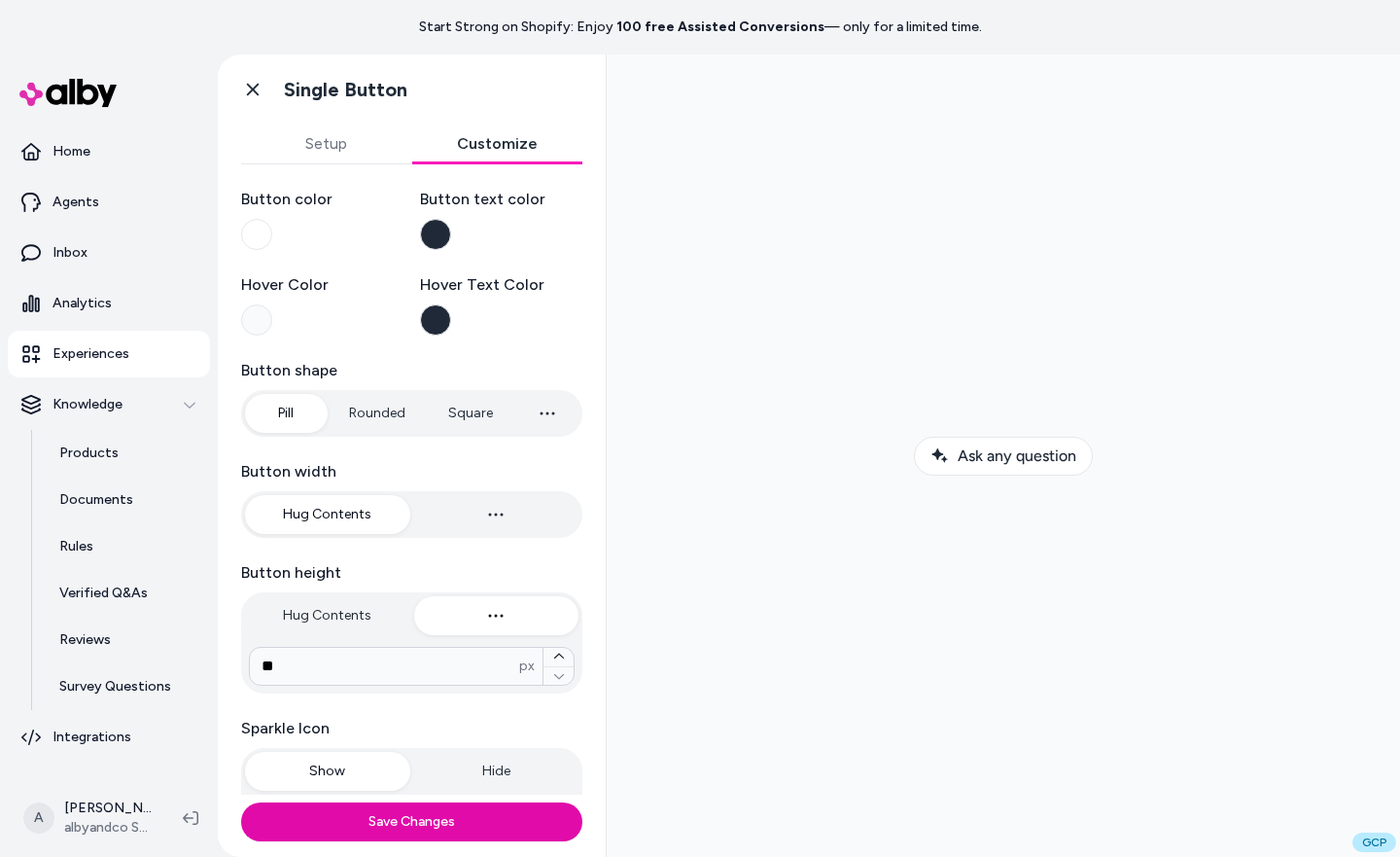scroll, scrollTop: 0, scrollLeft: 0, axis: both 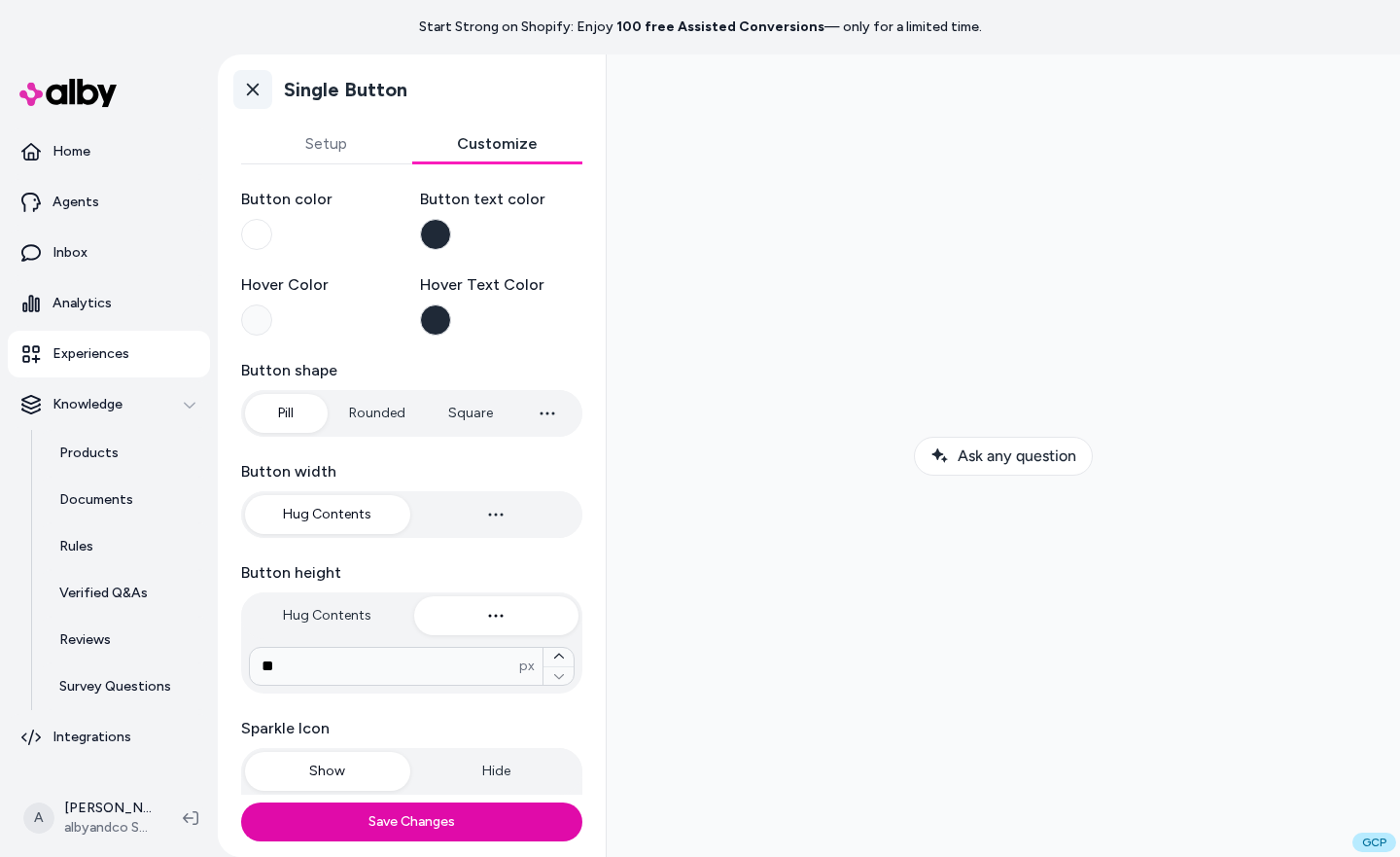 click 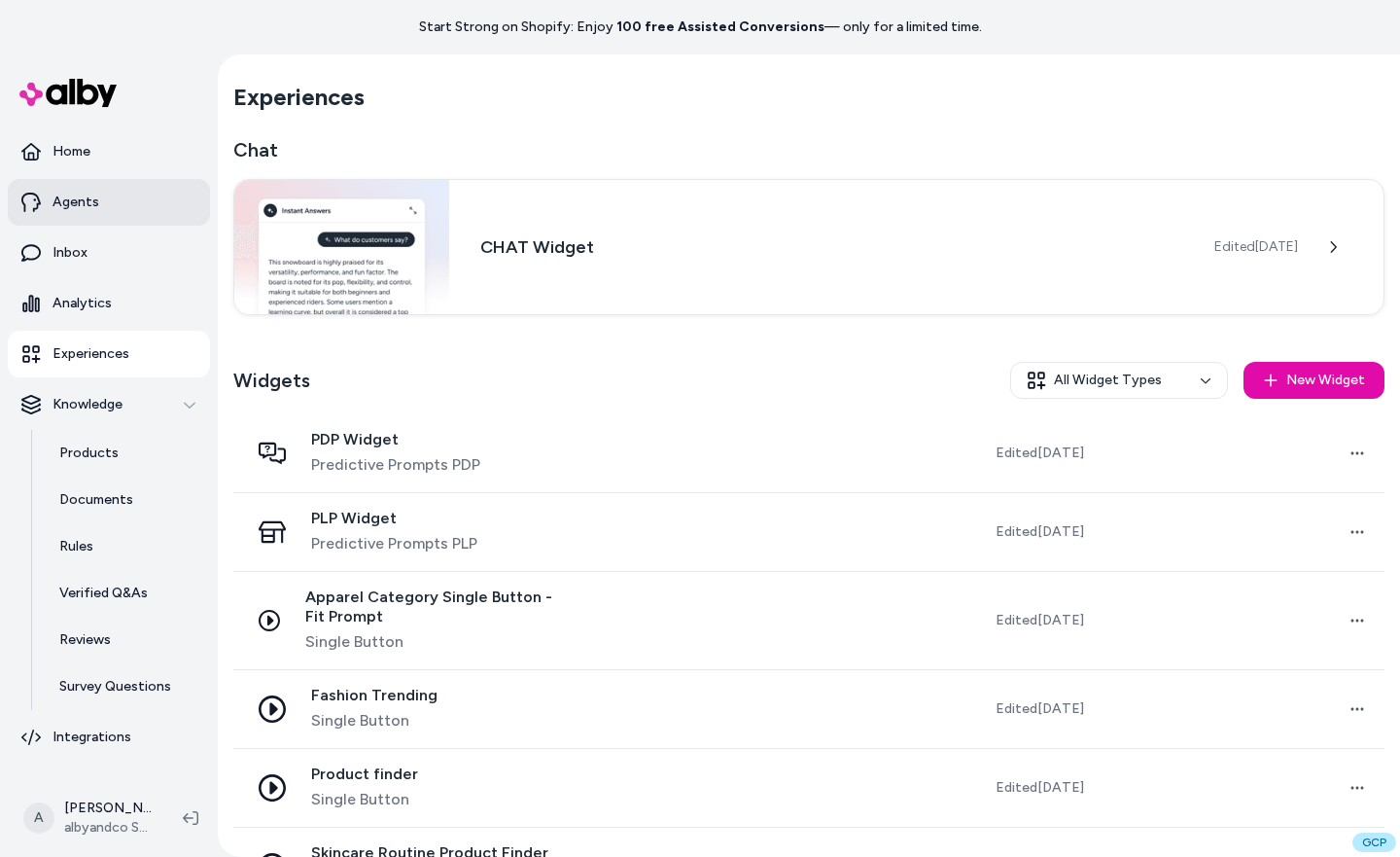 click on "Agents" at bounding box center [109, 202] 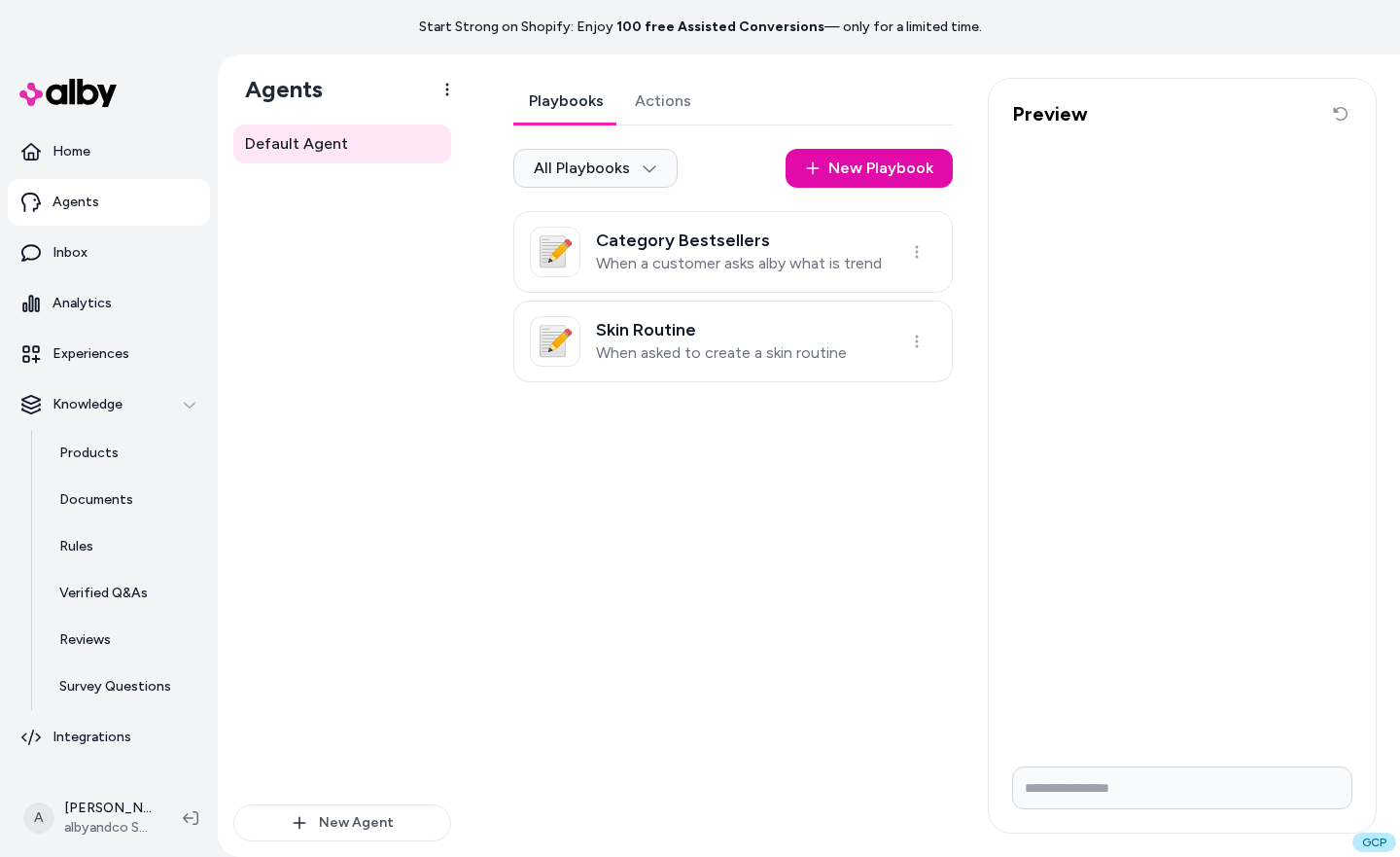 click on "Actions" at bounding box center (663, 101) 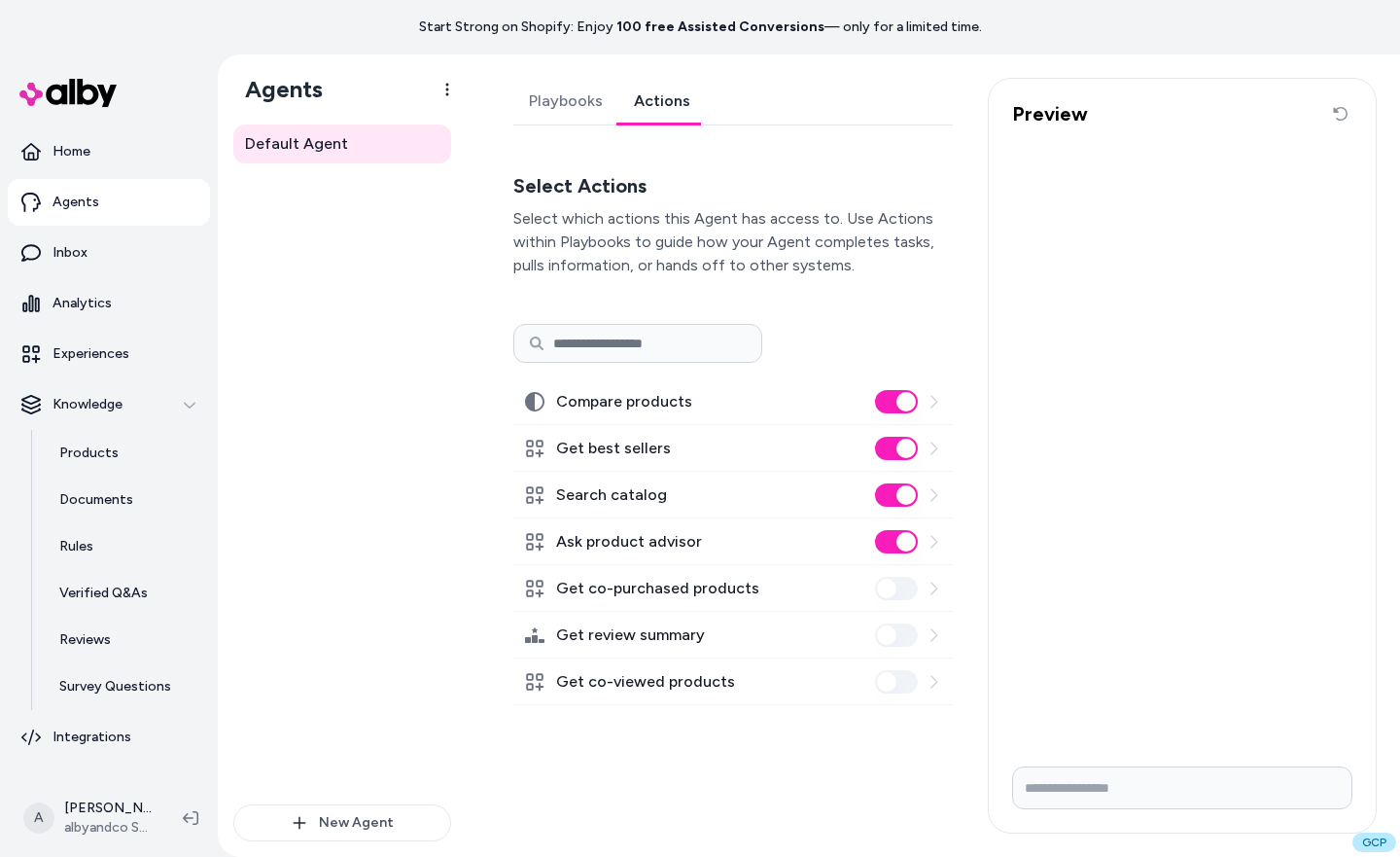 click 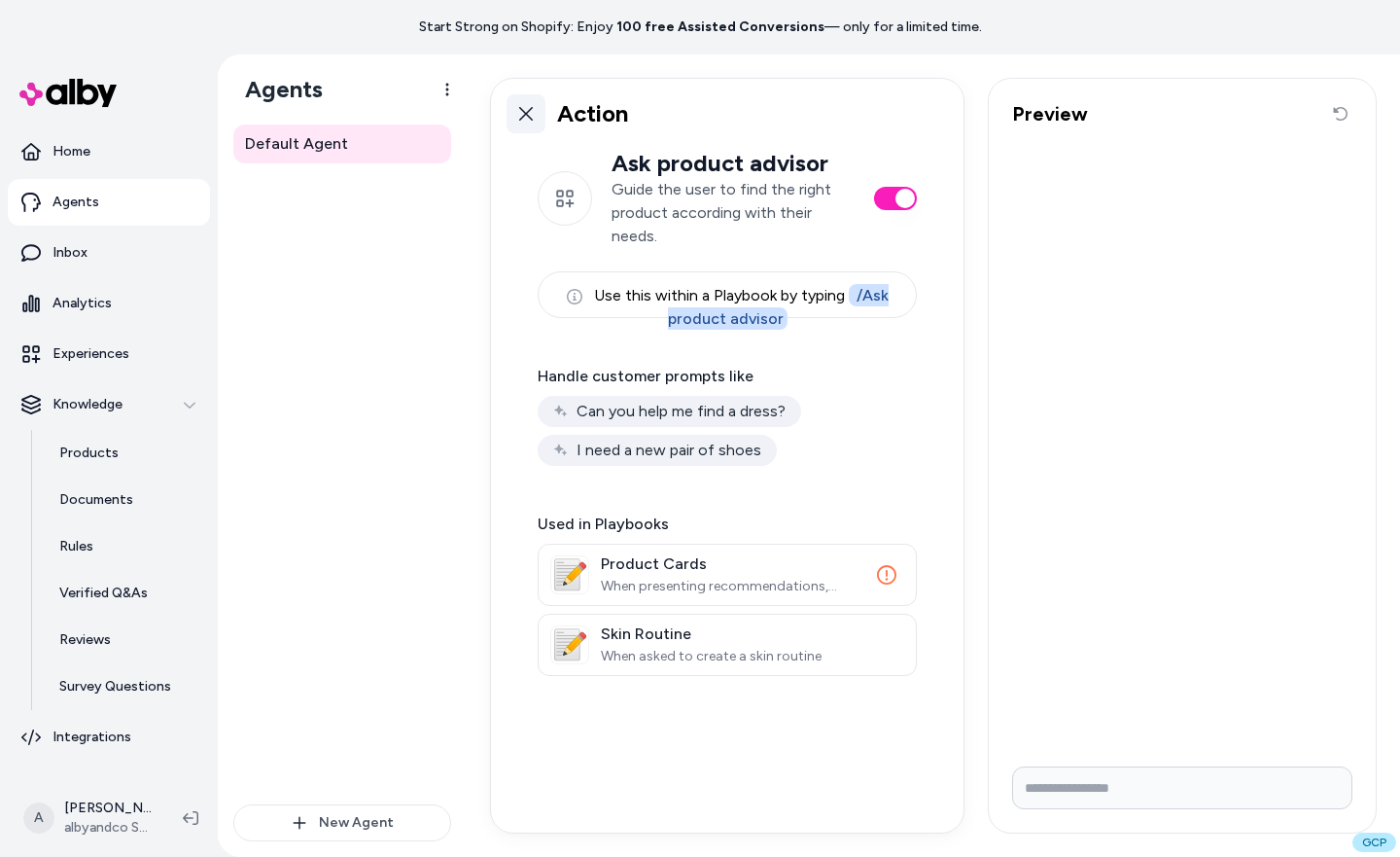 click 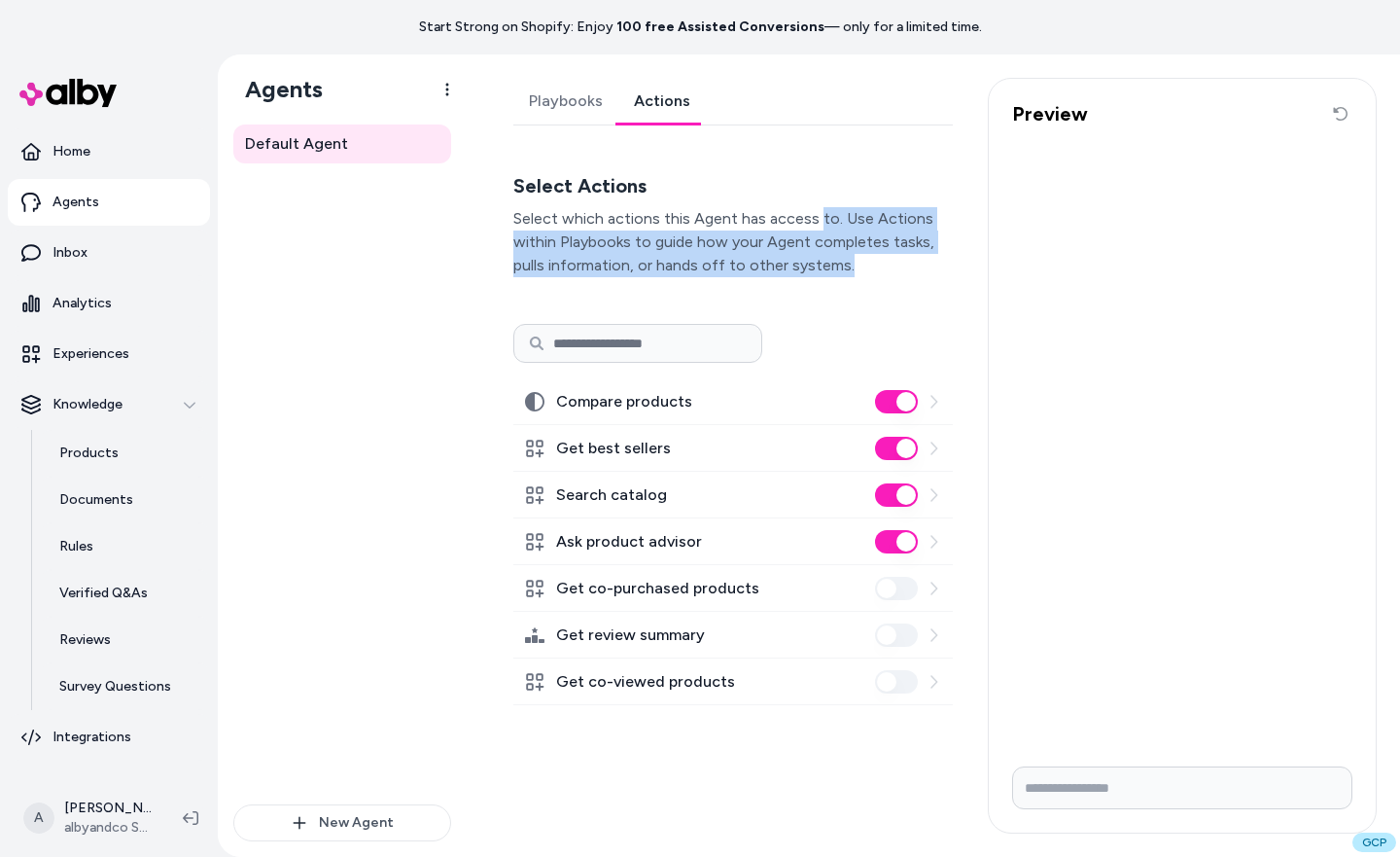 drag, startPoint x: 819, startPoint y: 215, endPoint x: 881, endPoint y: 288, distance: 95.77578 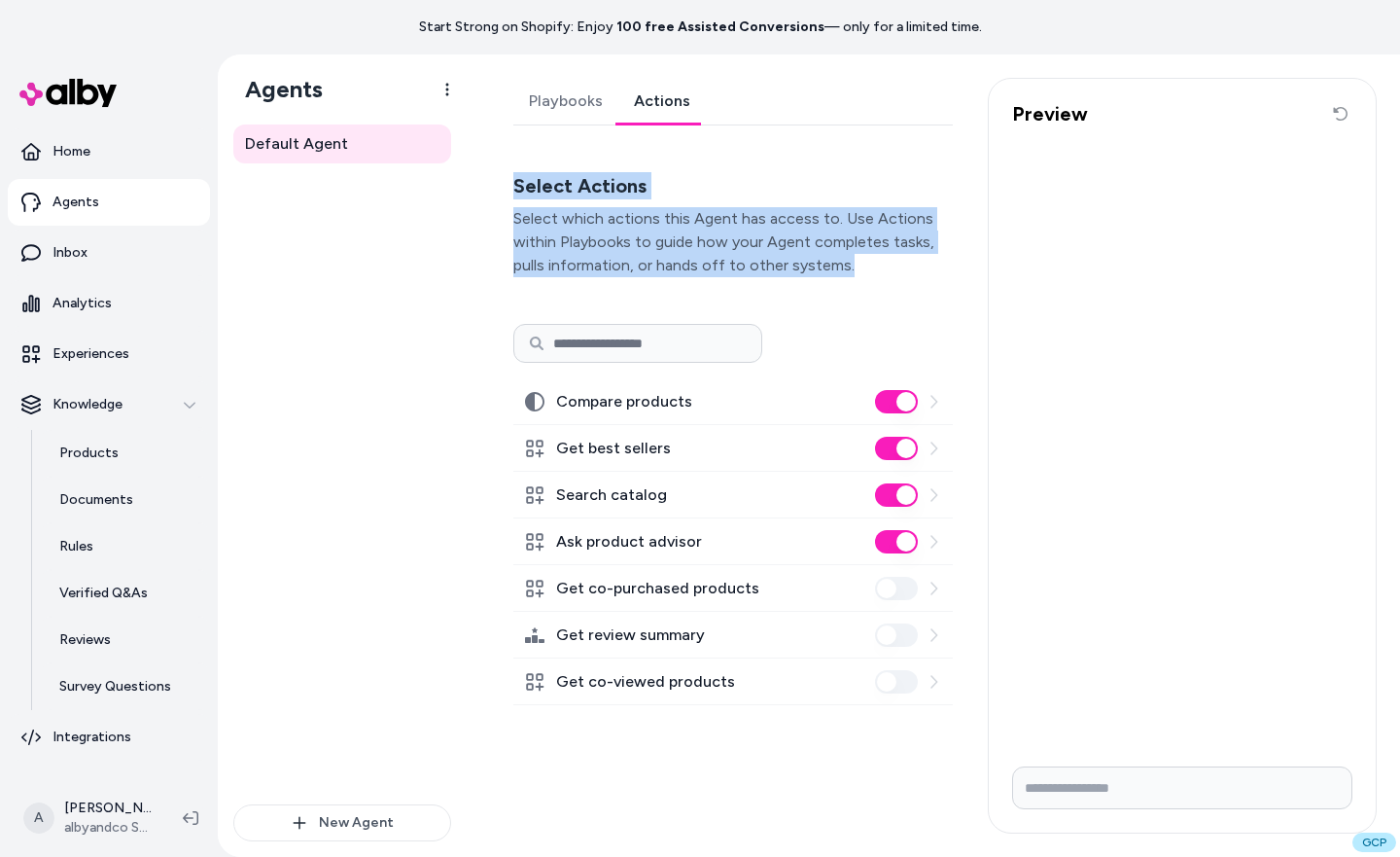 drag, startPoint x: 885, startPoint y: 270, endPoint x: 513, endPoint y: 196, distance: 379.28881 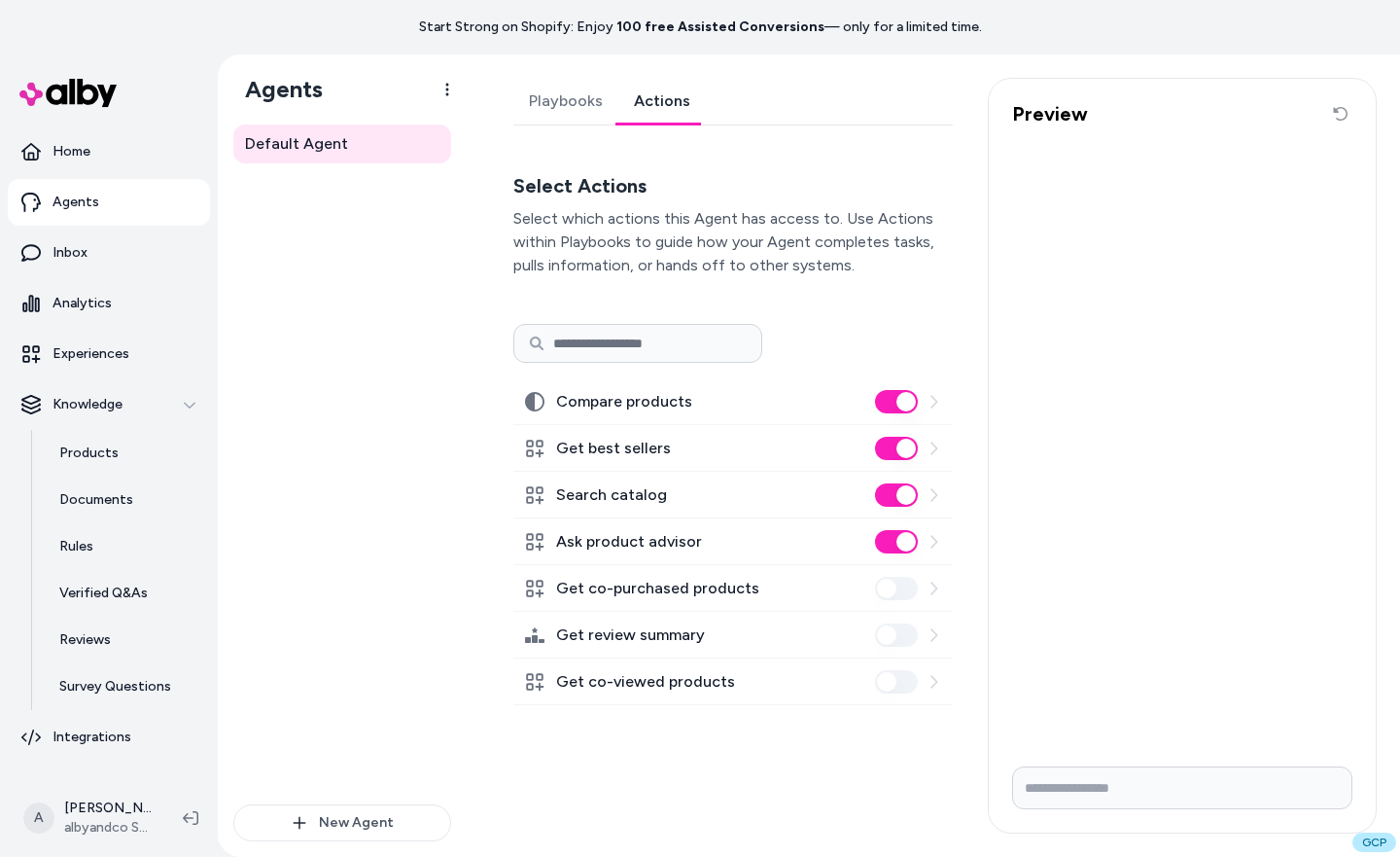 click on "Select which actions this Agent has access to. Use Actions within Playbooks to guide how your Agent completes tasks, pulls information, or hands off to other systems." at bounding box center (733, 242) 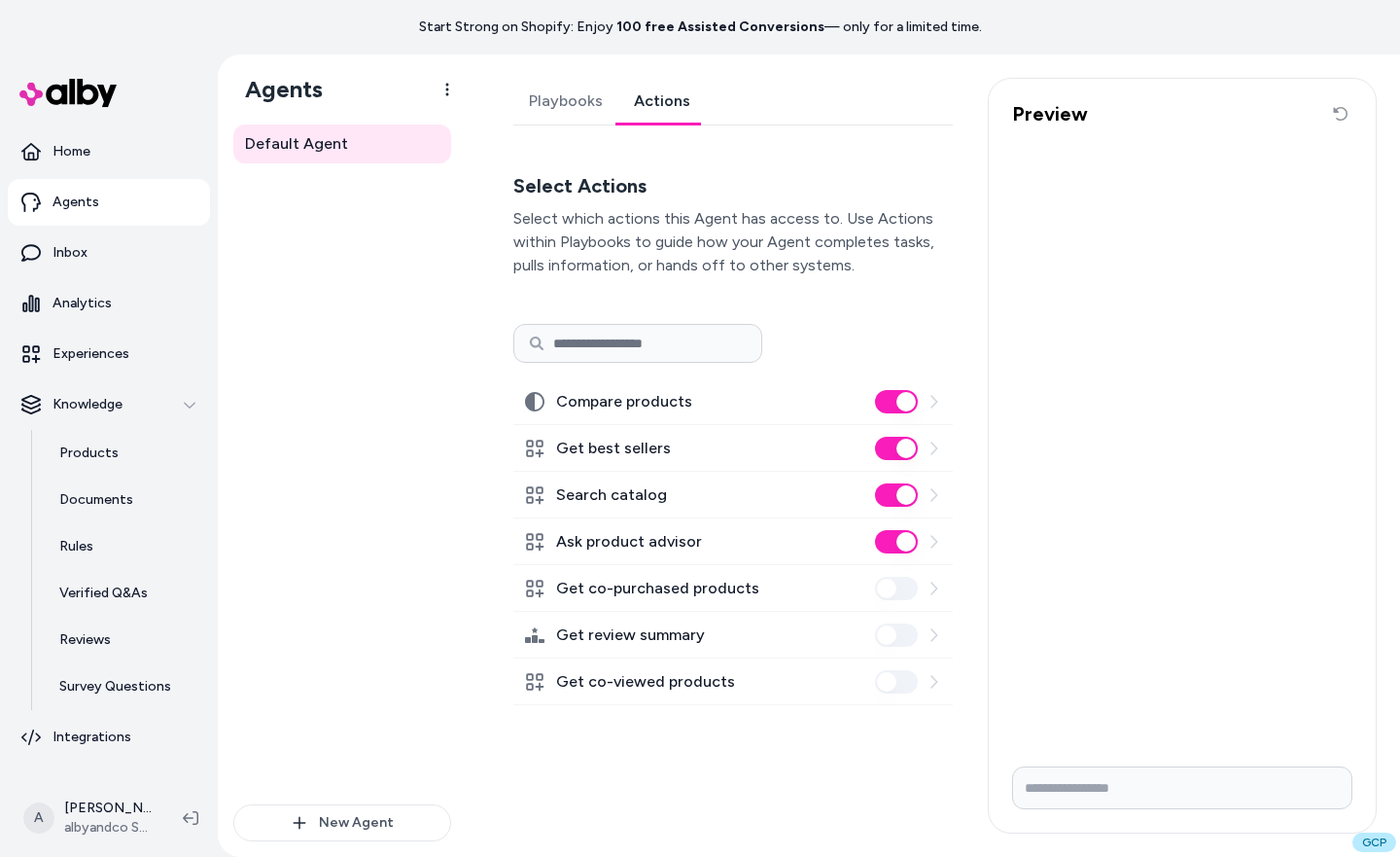 click on "Playbooks" at bounding box center (566, 101) 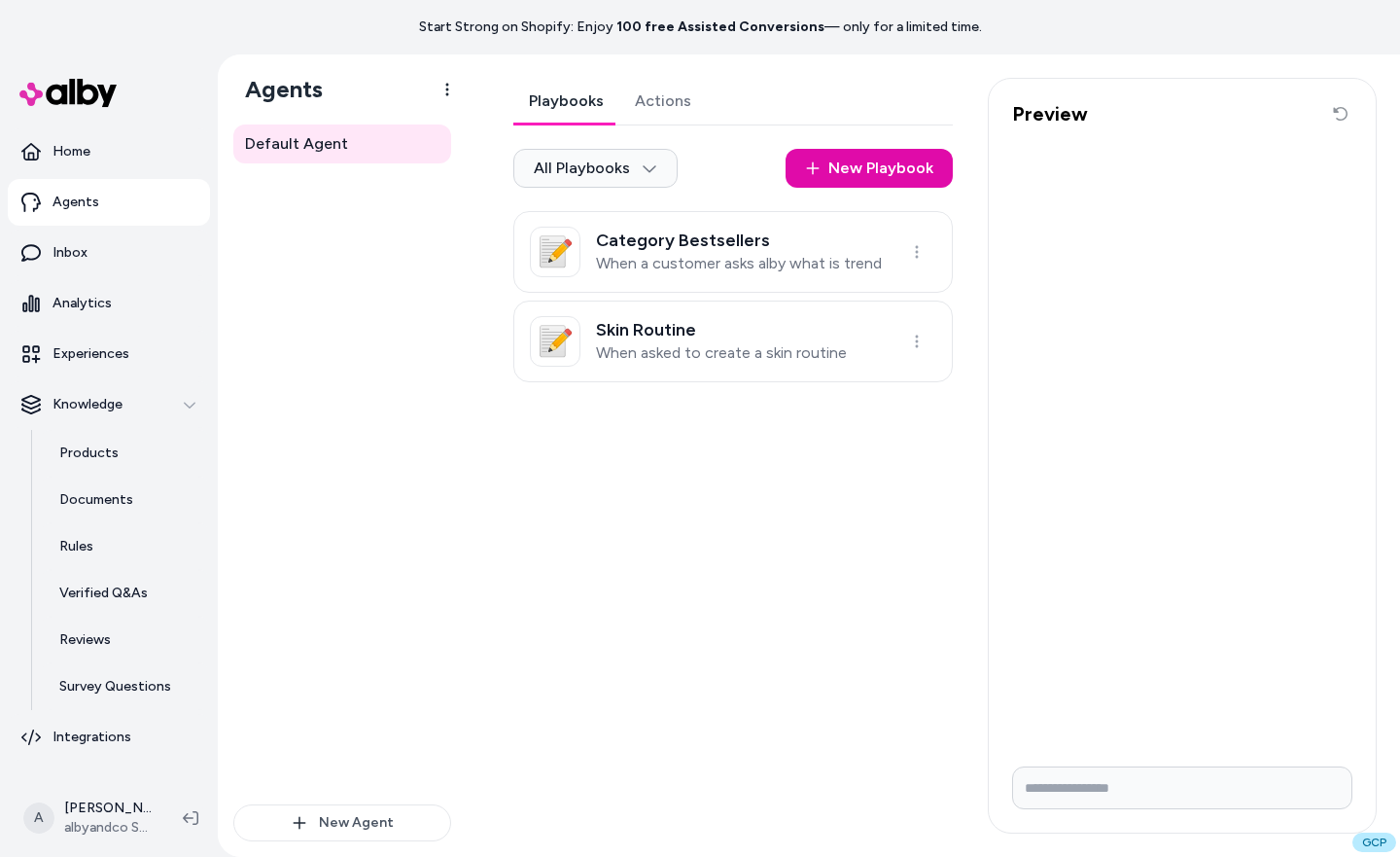 click on "Playbooks" at bounding box center (566, 101) 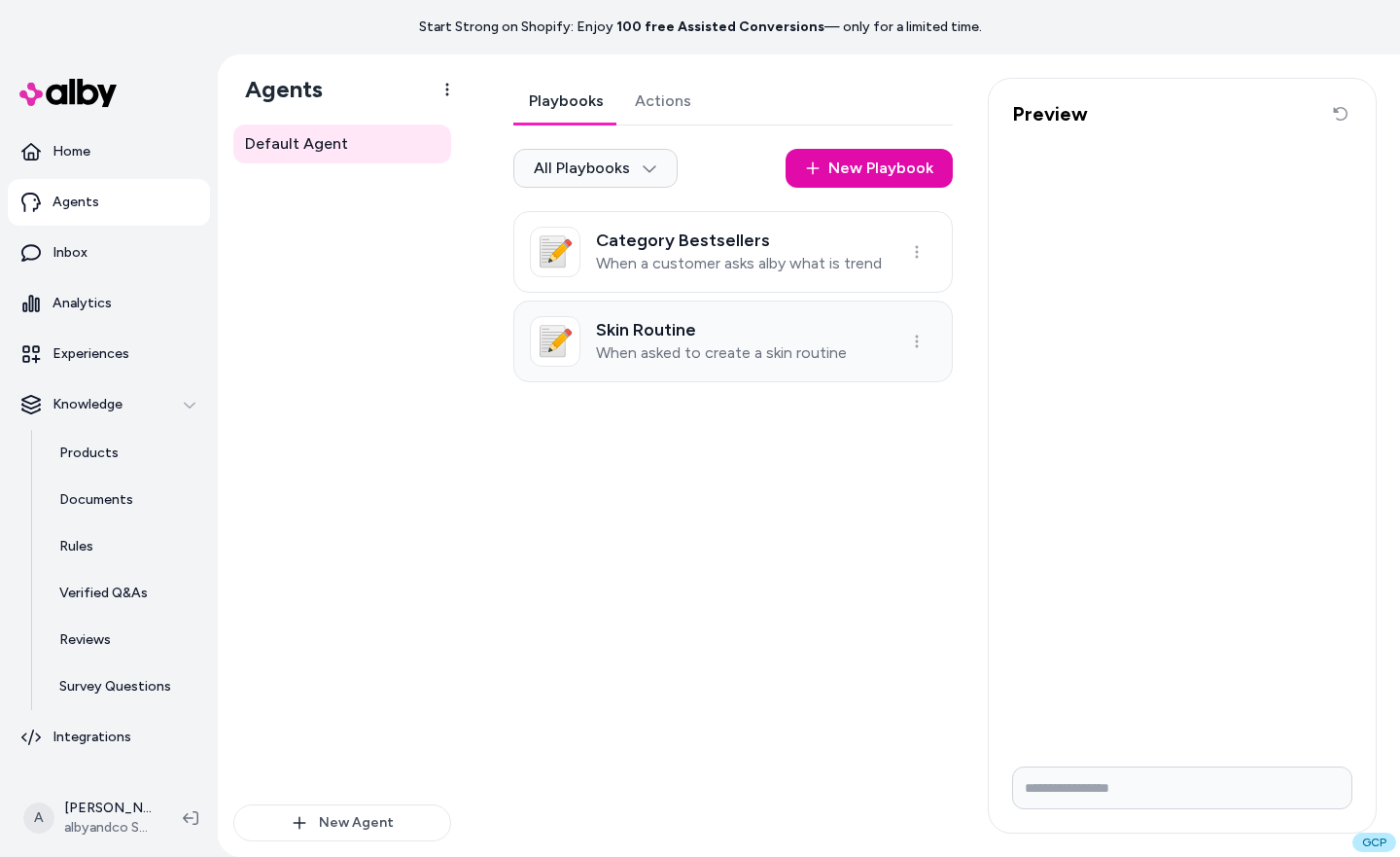 click on "Skin Routine" at bounding box center [721, 330] 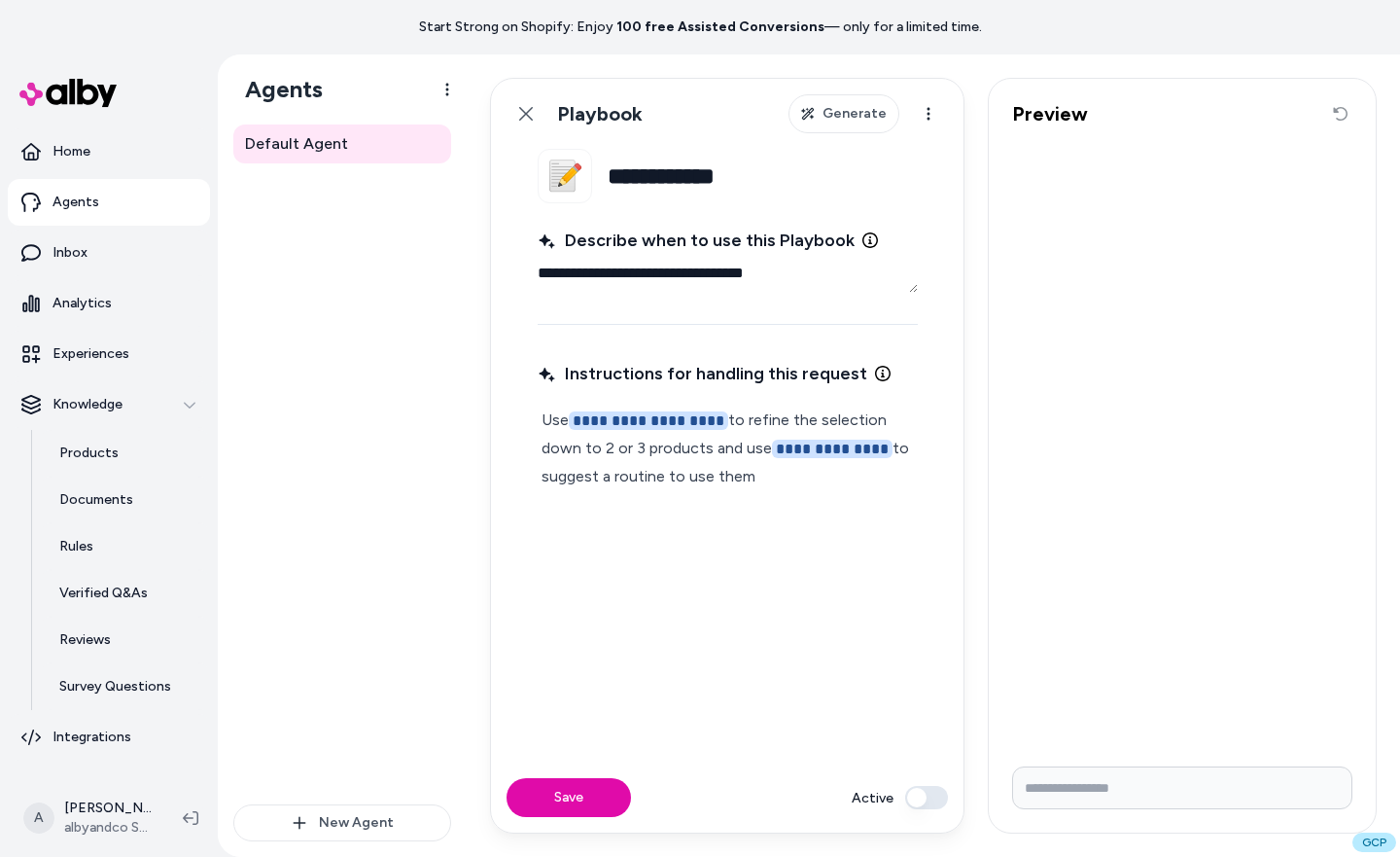click on "**********" at bounding box center (727, 548) 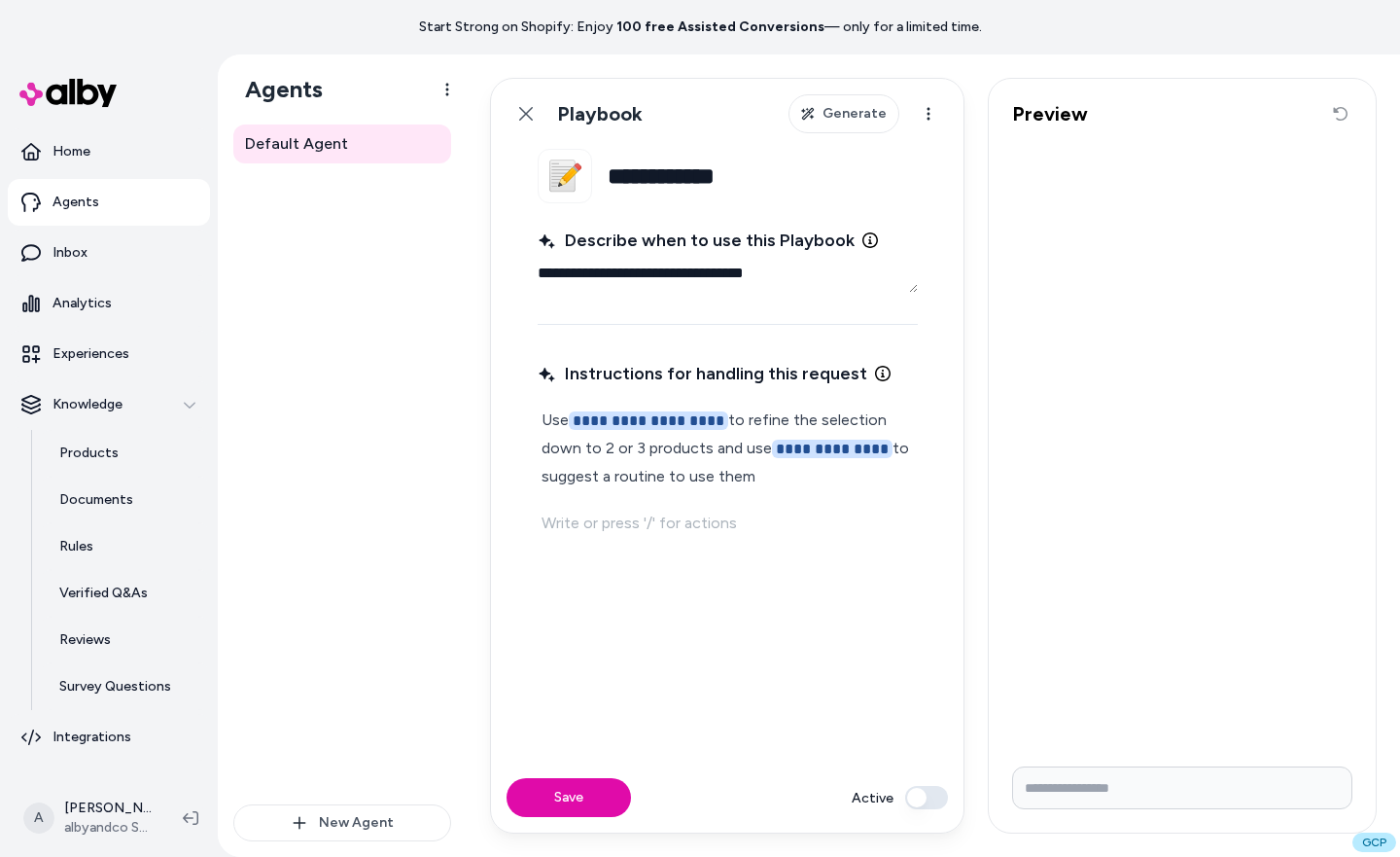 type on "*" 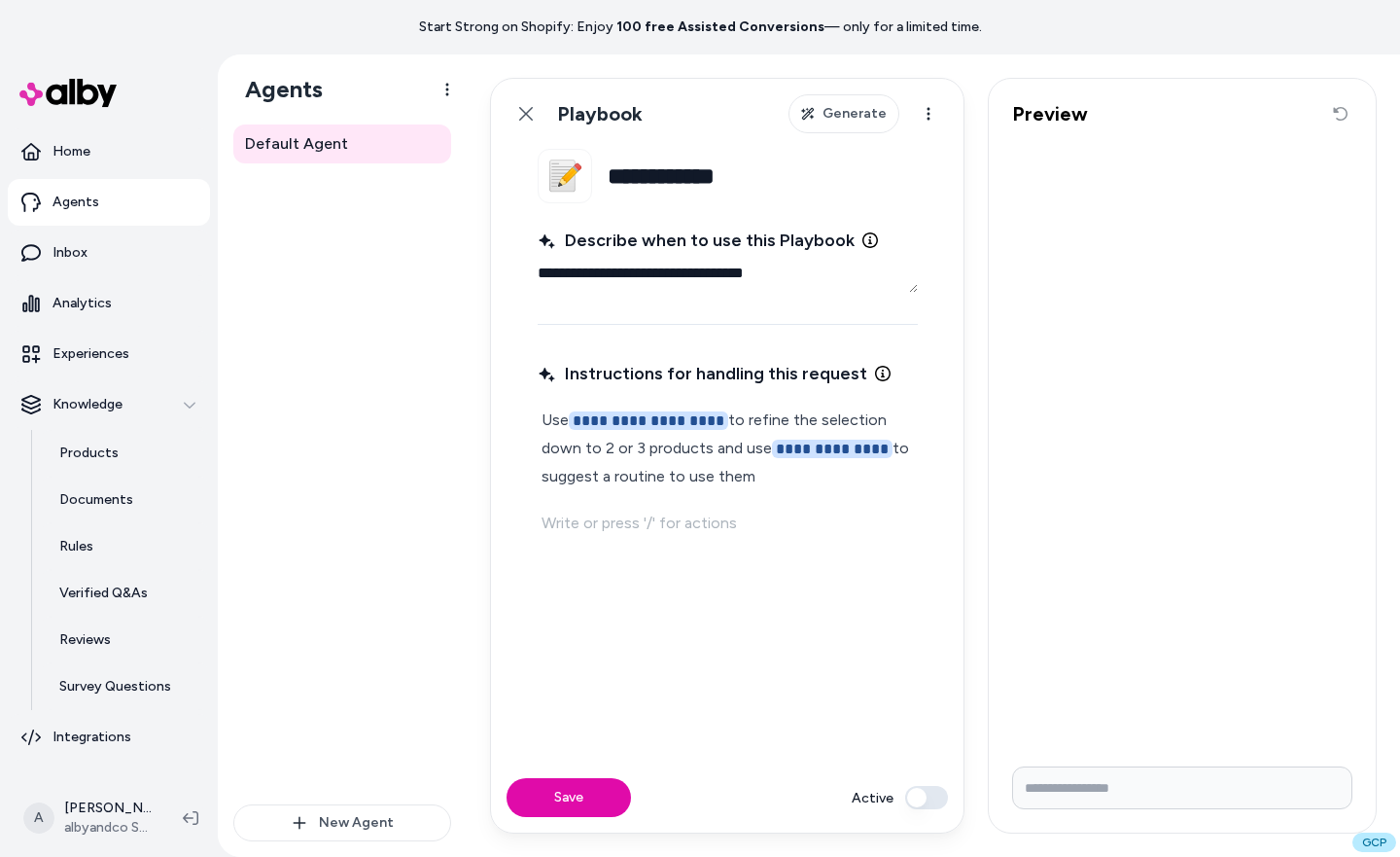 type 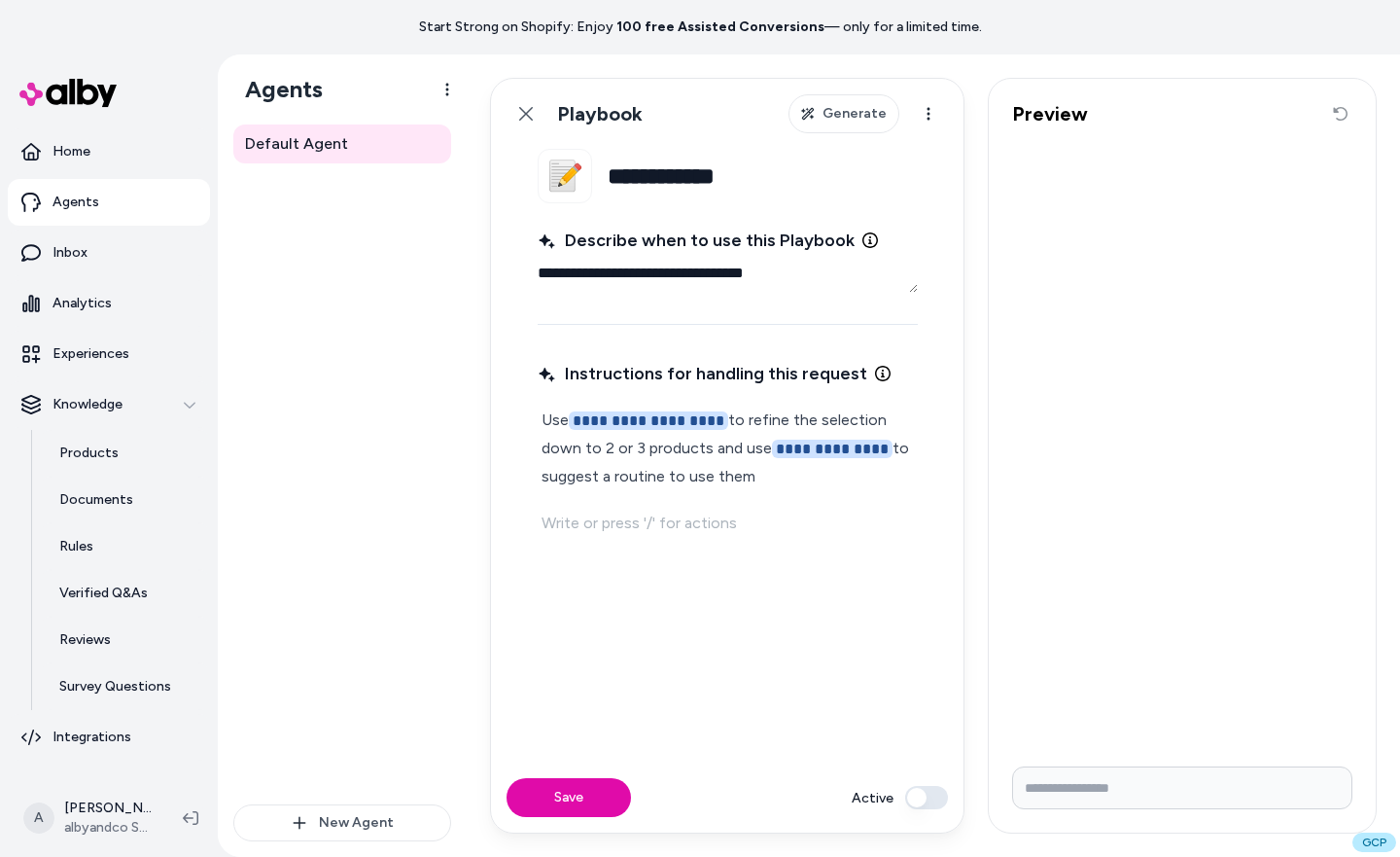 type on "*" 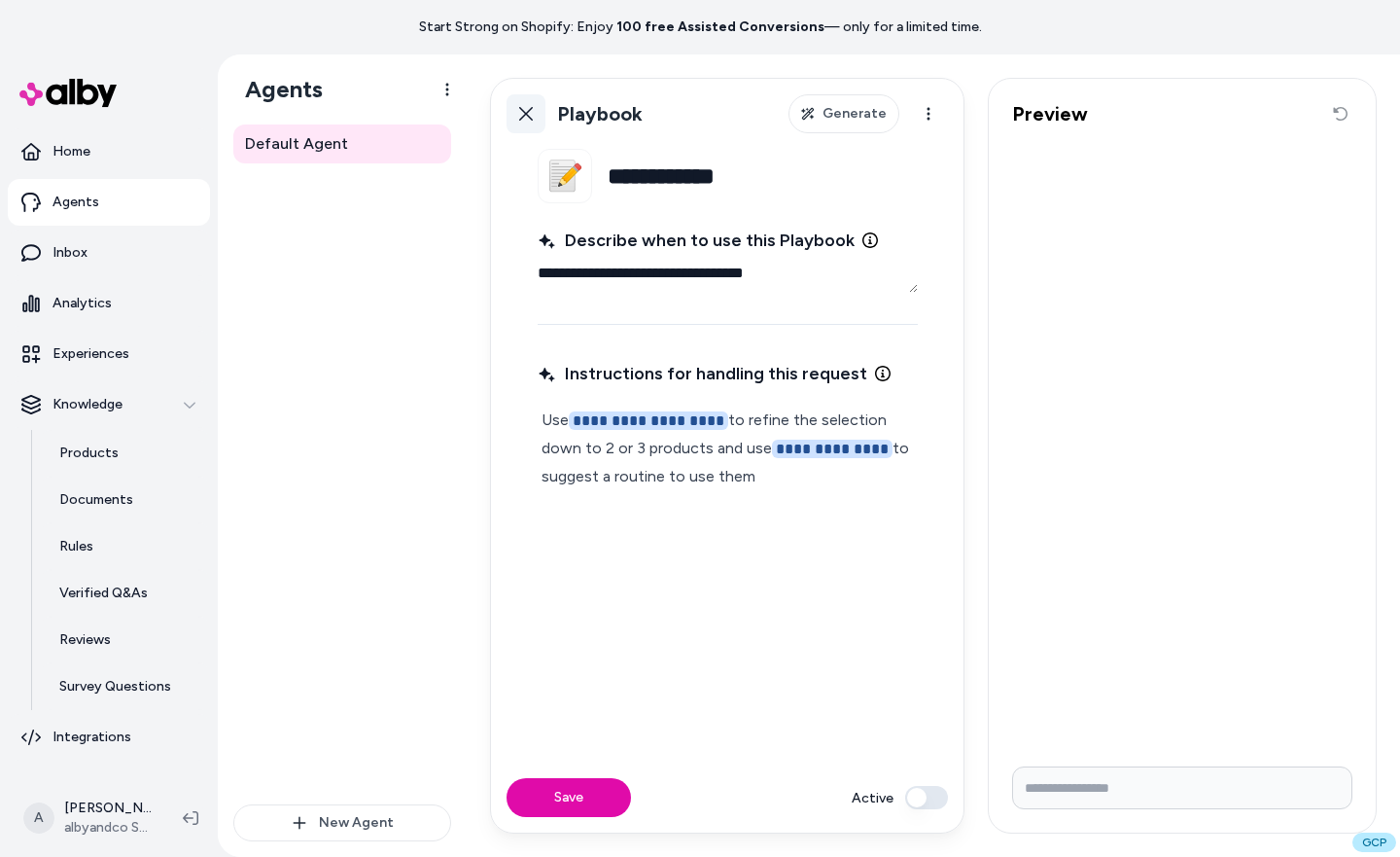 click on "Back" at bounding box center (526, 114) 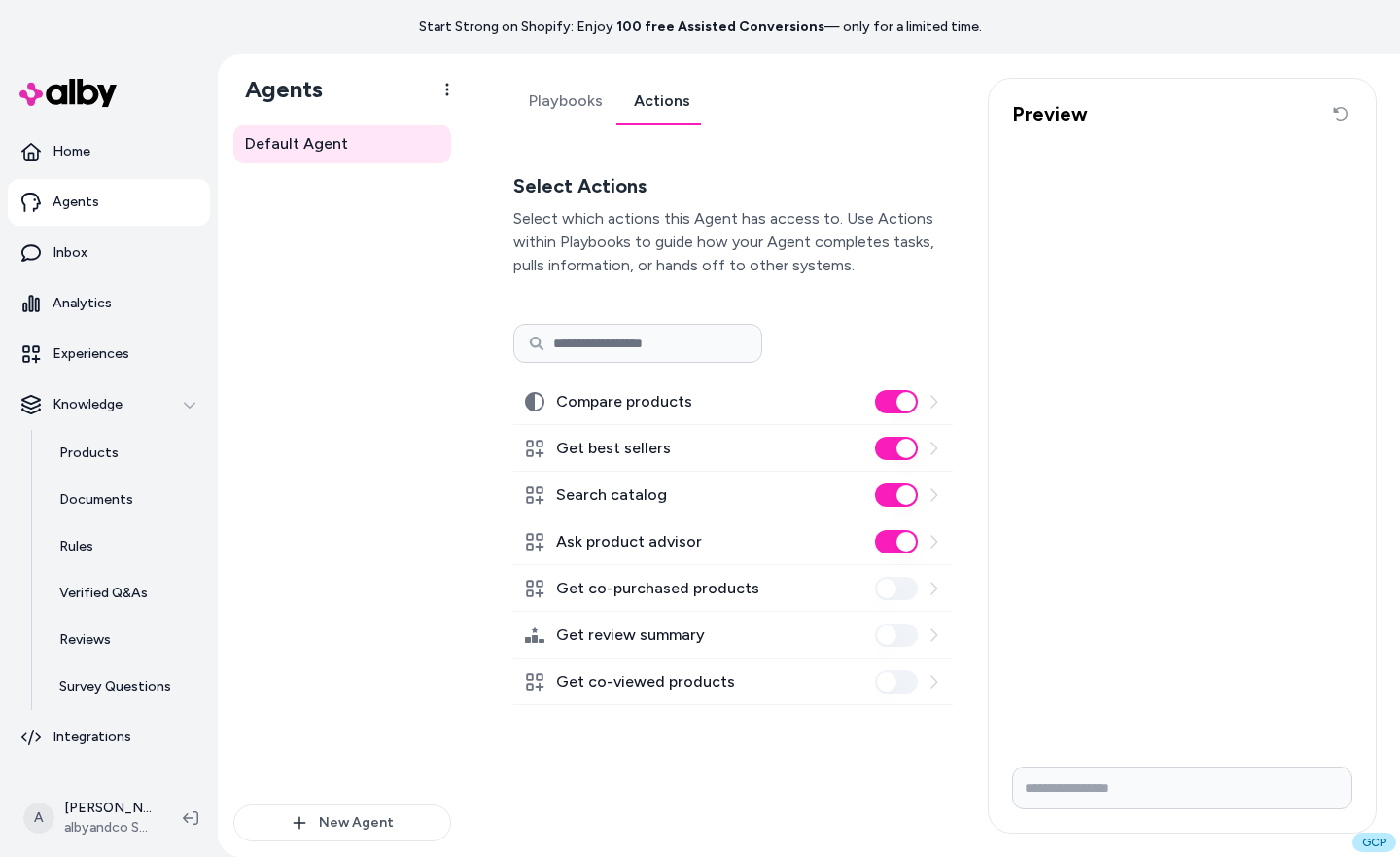 click on "Actions" at bounding box center [662, 101] 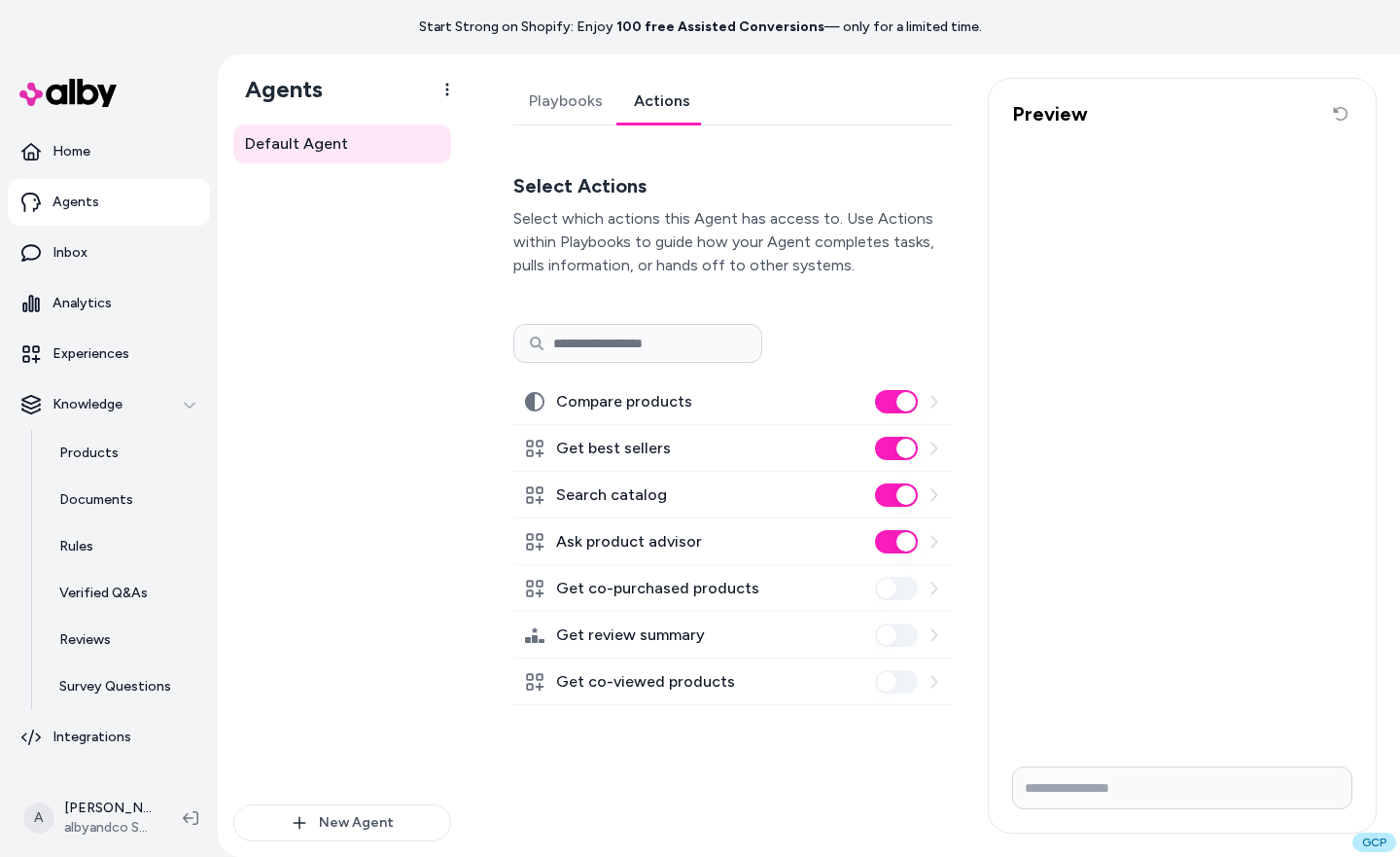 click at bounding box center [638, 343] 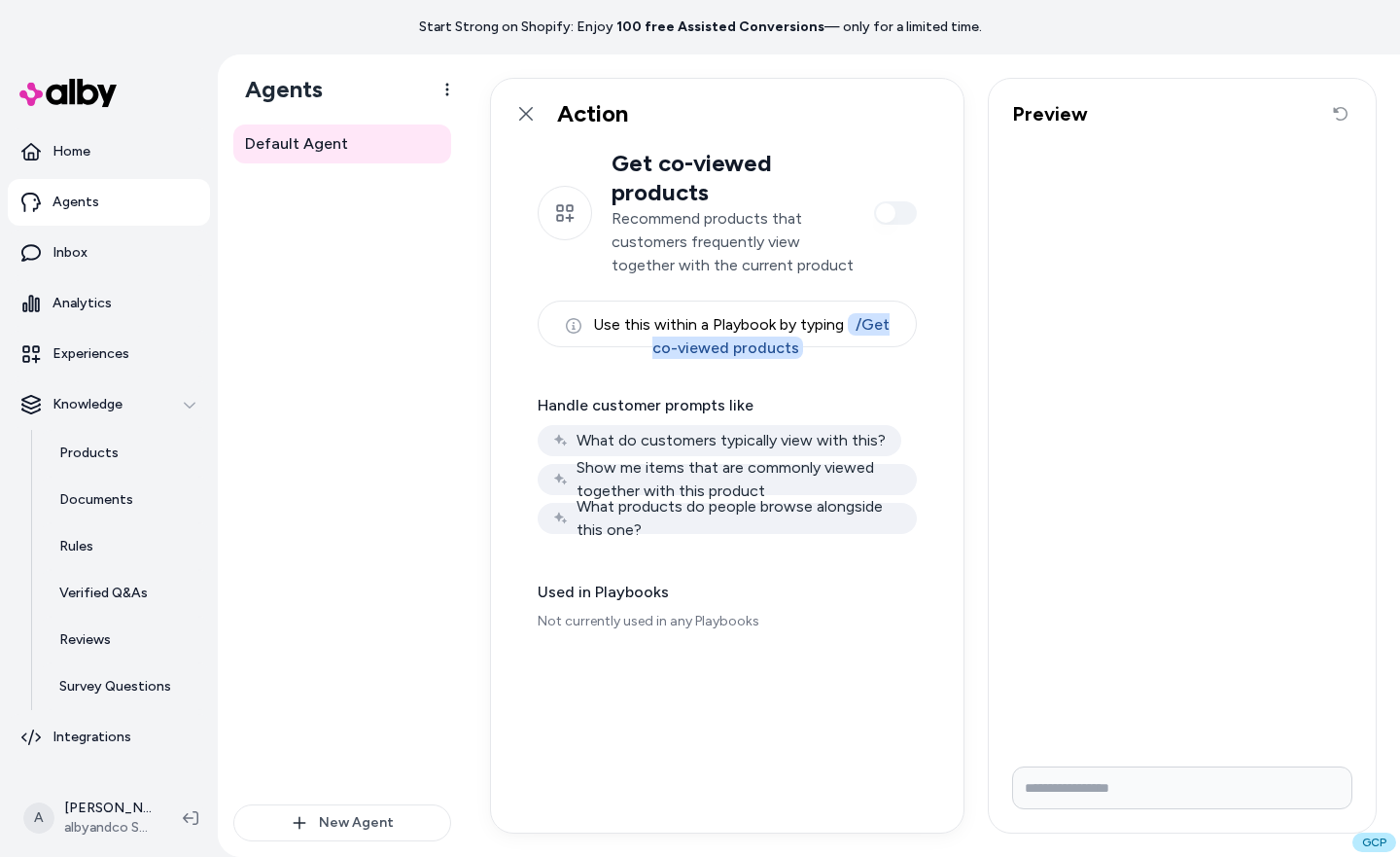 click on "Start Strong on Shopify: Enjoy   100 free Assisted Conversions  — only for a limited time. Home Agents Inbox Analytics Experiences Knowledge Products Documents Rules Verified Q&As Reviews Survey Questions Integrations A [PERSON_NAME] albyandco SolCon Agents Default Agent New Agent Action Get co-viewed products Recommend products that customers frequently view together with the current product Use this within a Playbook by typing   / Get co-viewed products Handle customer prompts like What do customers typically view with this? Show me items that are commonly viewed together with this product What products do people browse alongside this one? Used in Playbooks Not currently used in any Playbooks Preview Reset conversation GCP *" at bounding box center (700, 428) 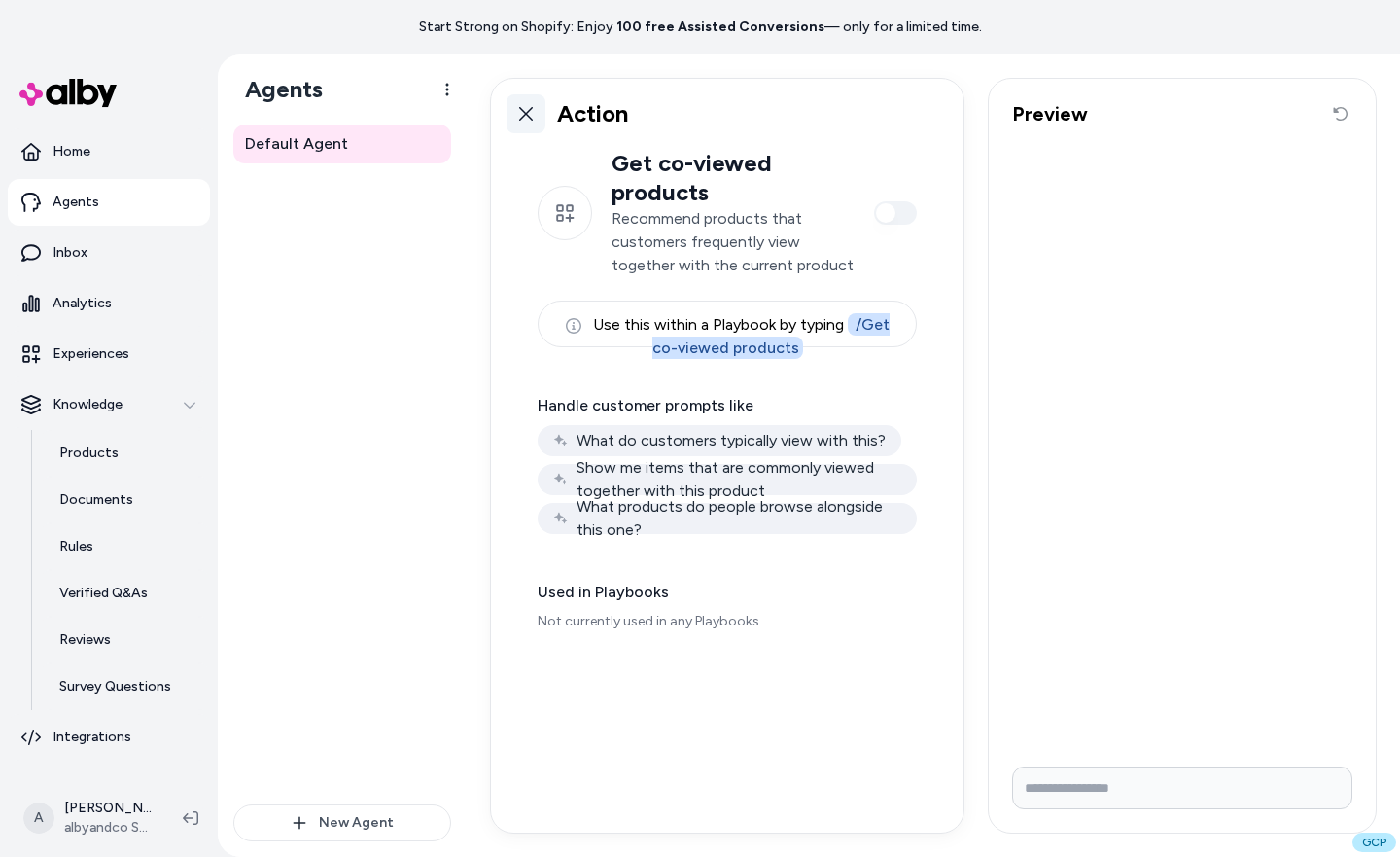 click at bounding box center [526, 114] 